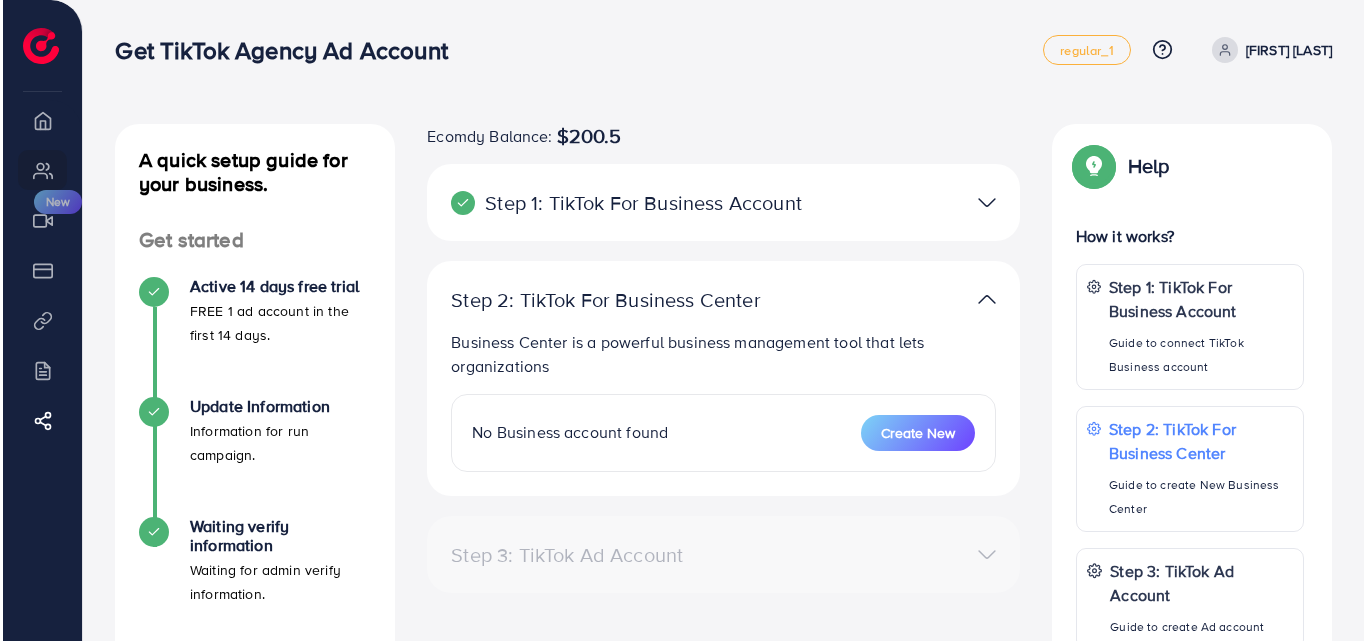 scroll, scrollTop: 0, scrollLeft: 0, axis: both 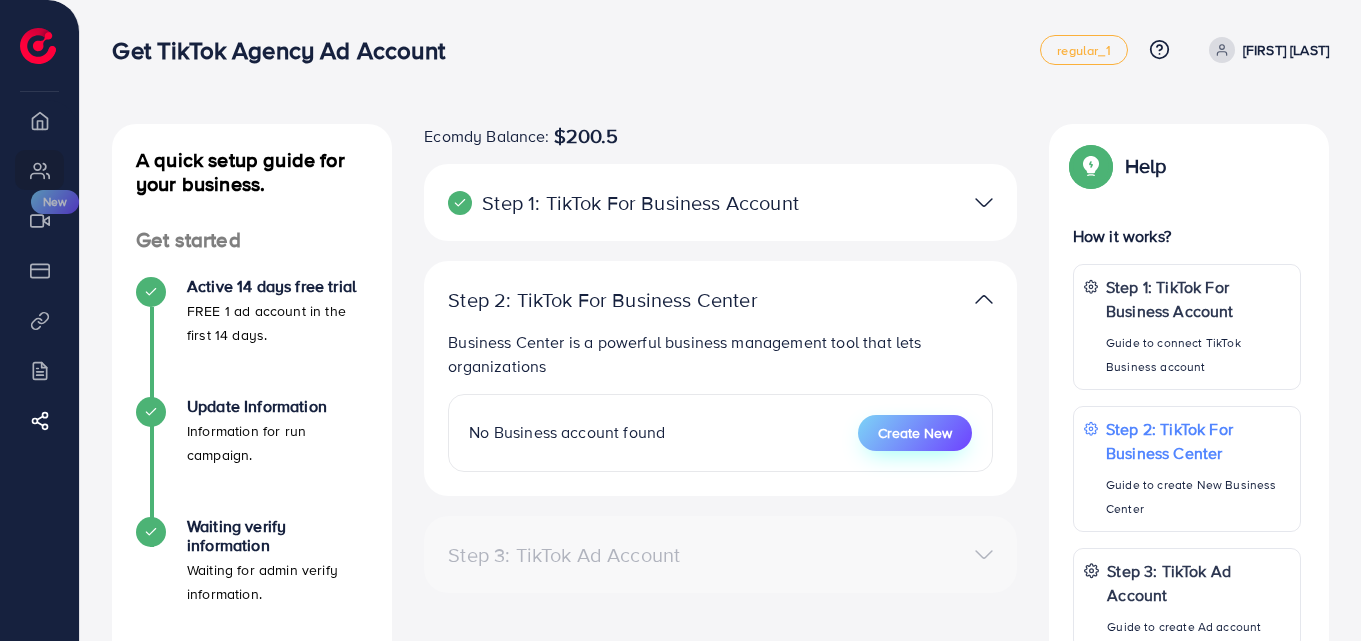 click on "Create New" at bounding box center (915, 433) 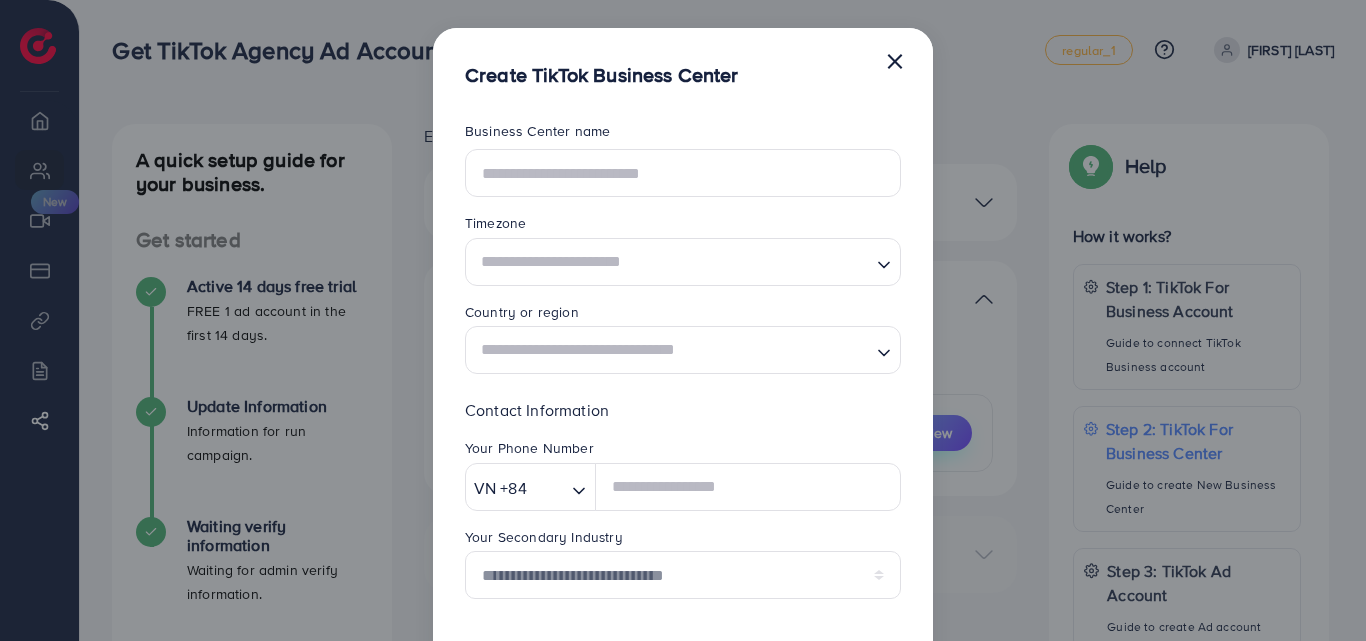 scroll, scrollTop: 0, scrollLeft: 0, axis: both 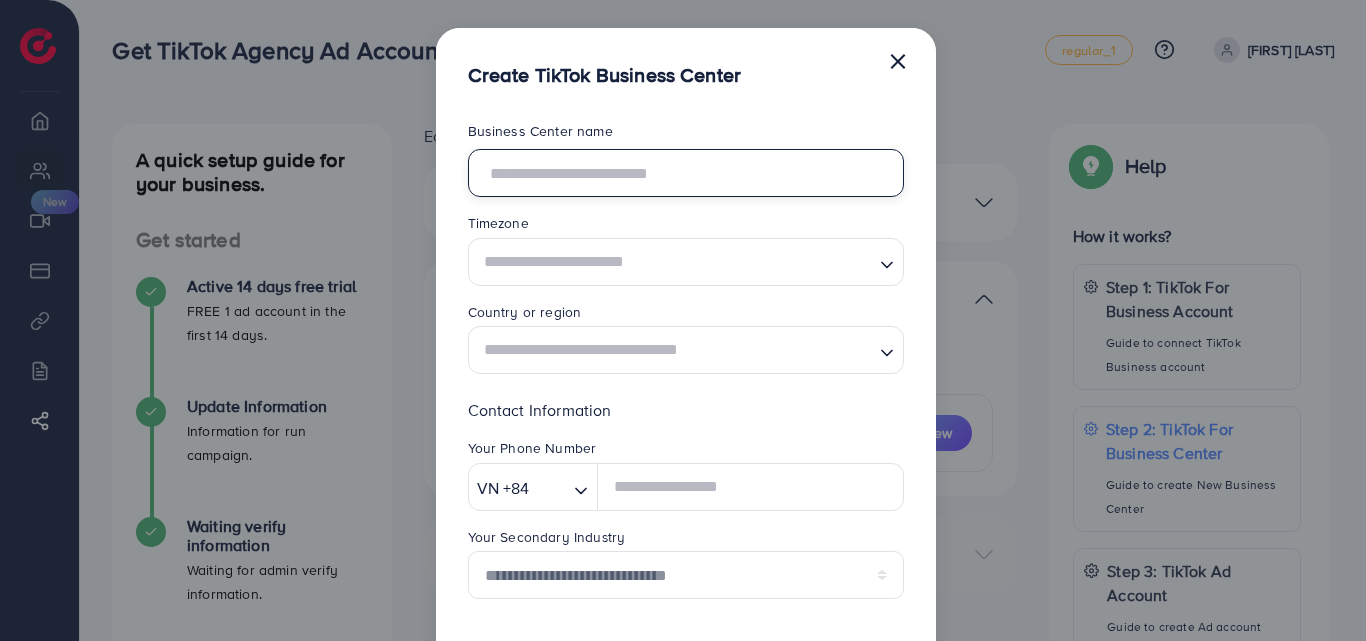 click at bounding box center [686, 173] 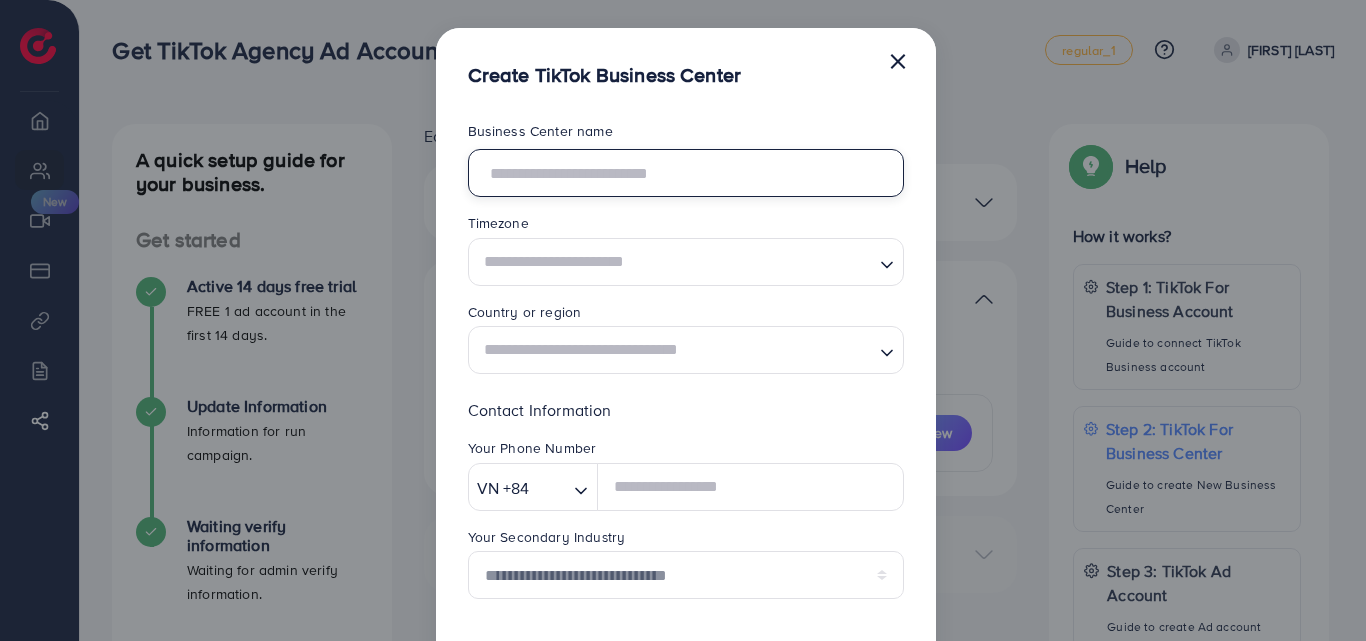type on "*" 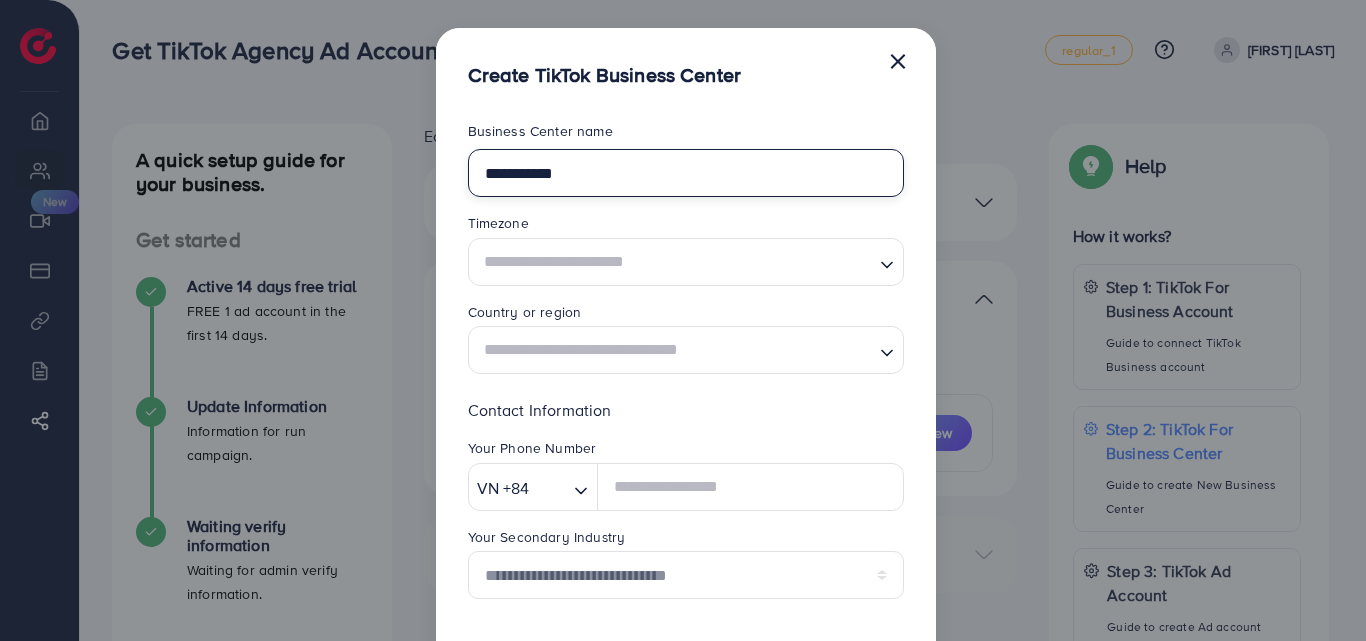 type on "**********" 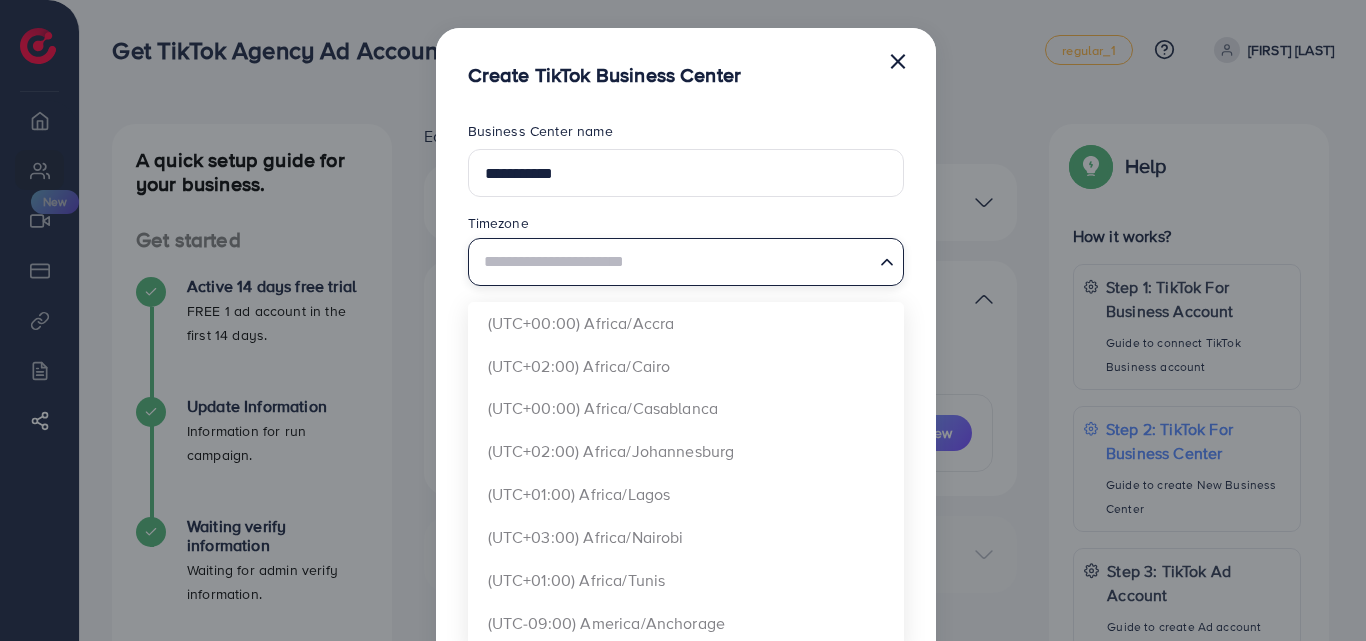 click at bounding box center [674, 261] 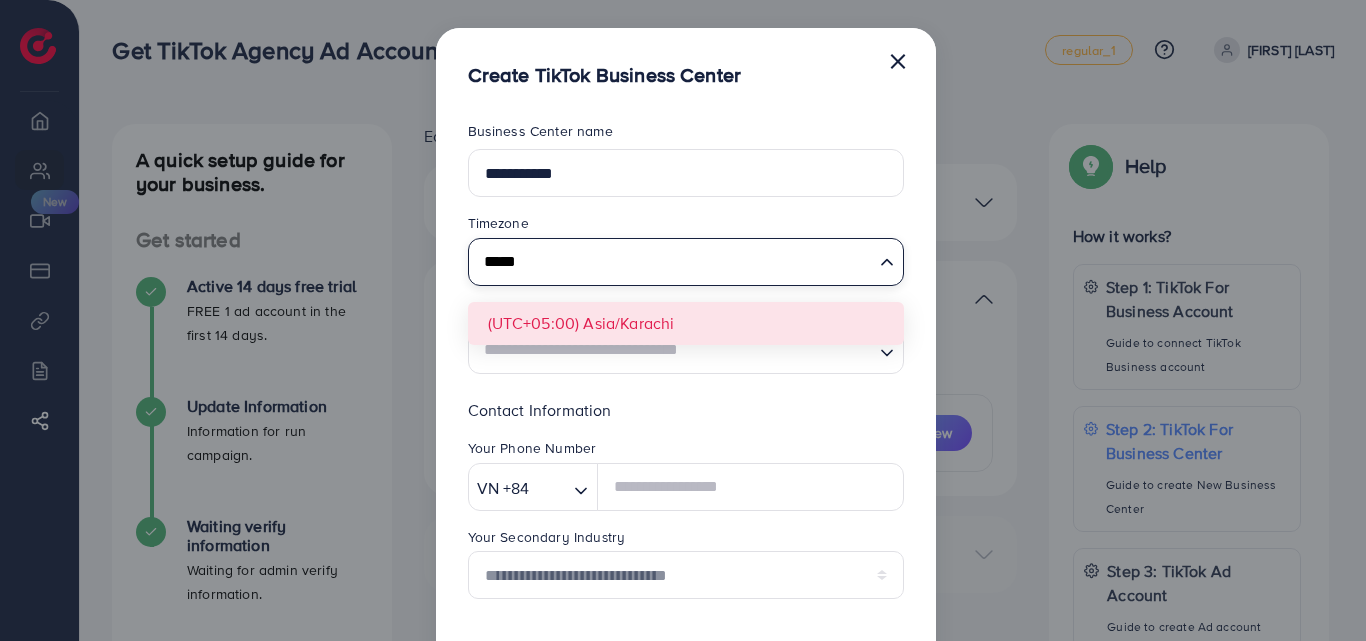 type on "*****" 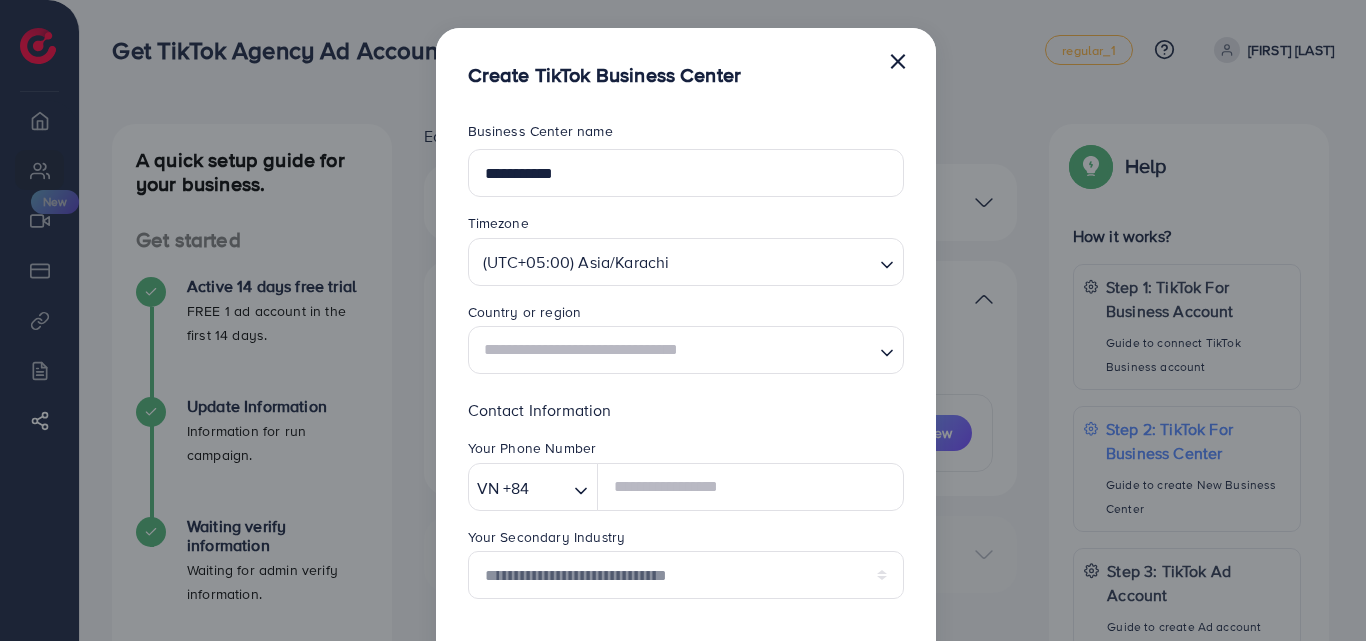 click at bounding box center (674, 350) 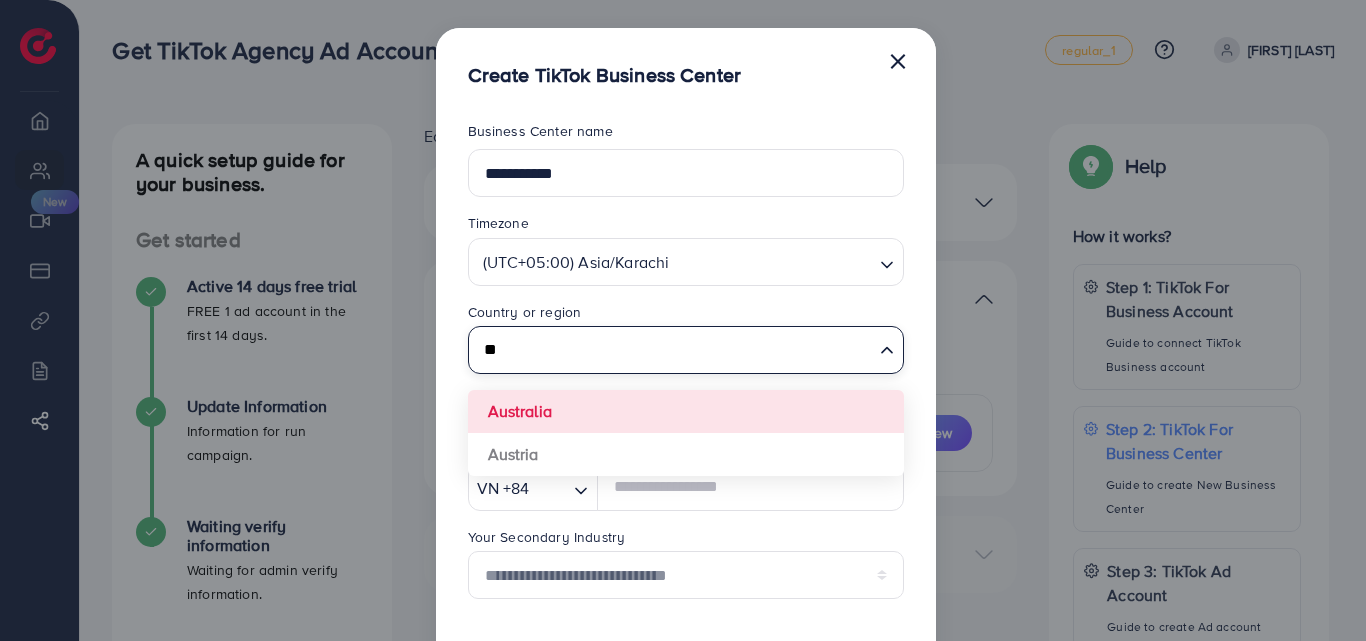 type on "*" 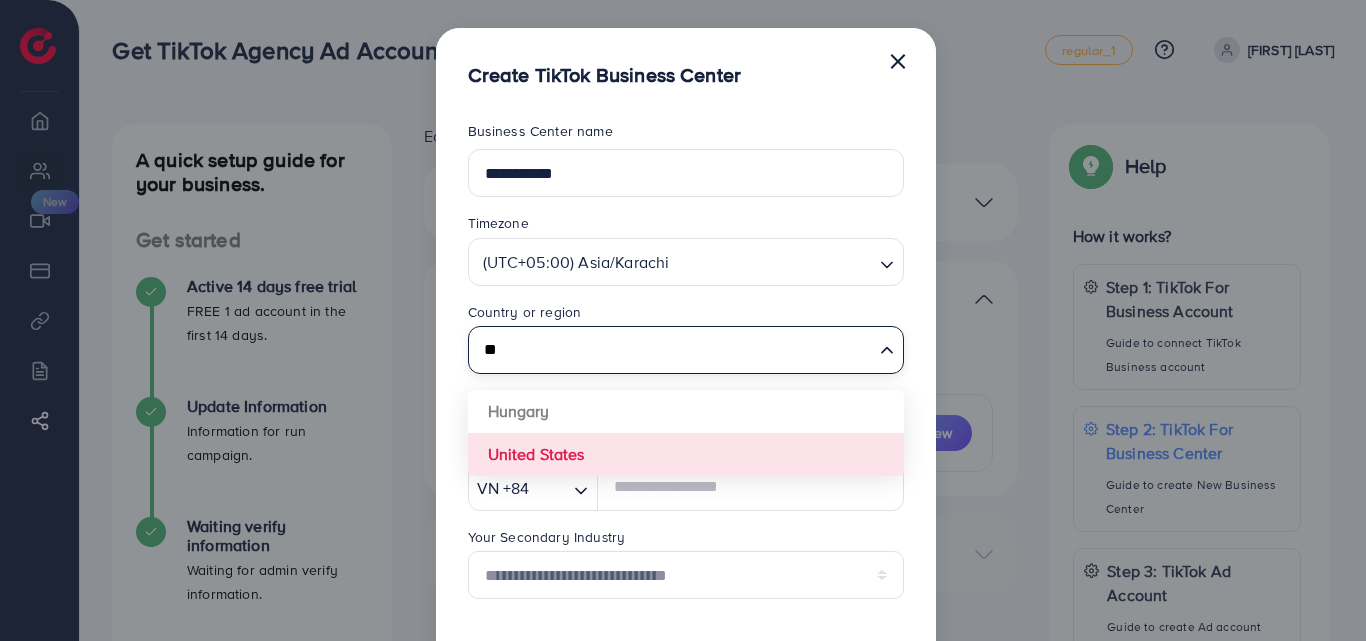 type on "**" 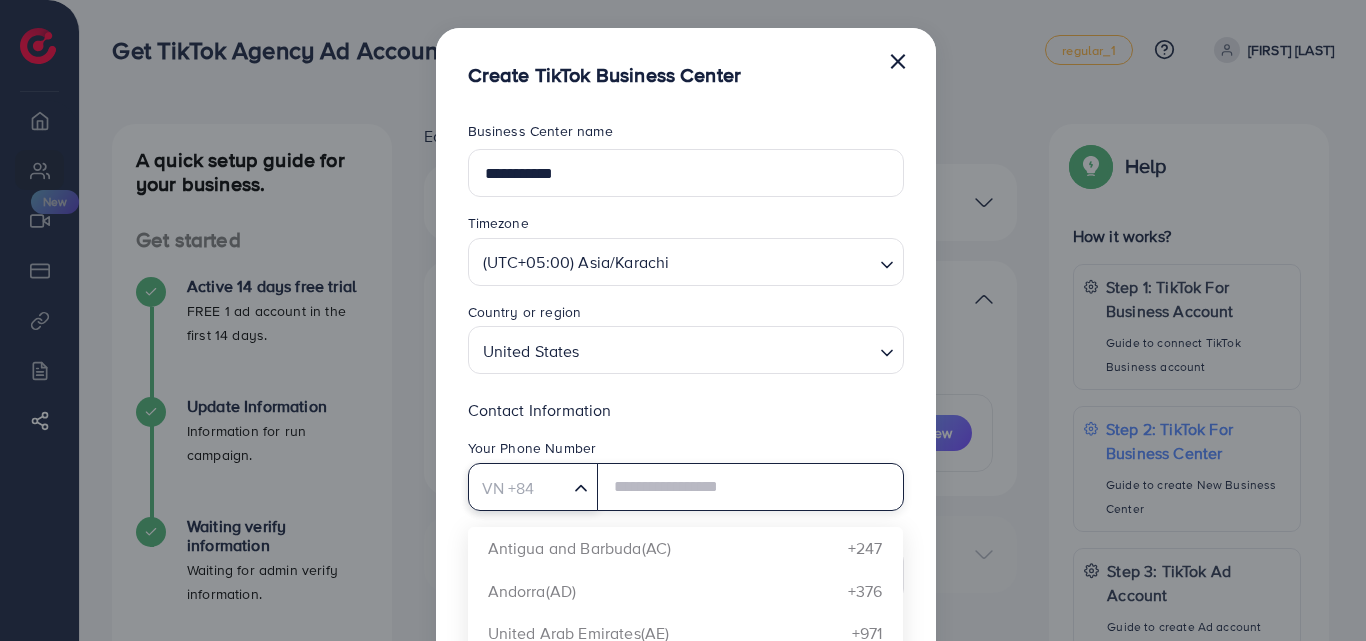 click at bounding box center (519, 488) 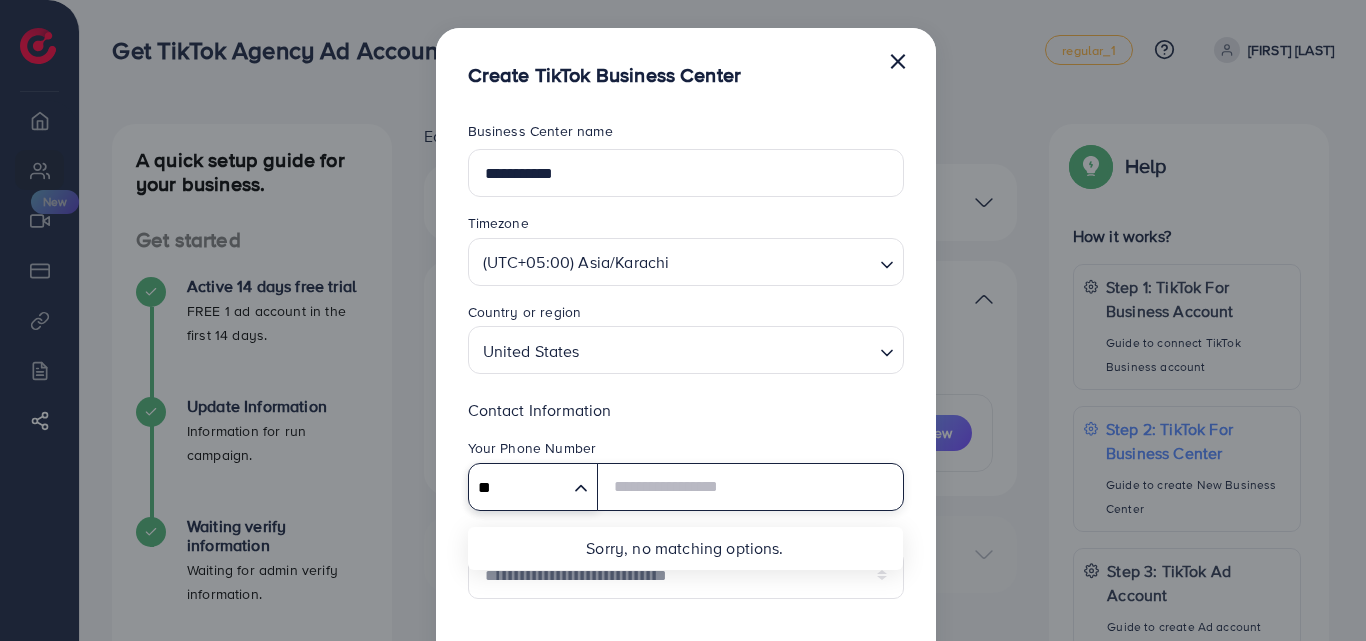 type on "**" 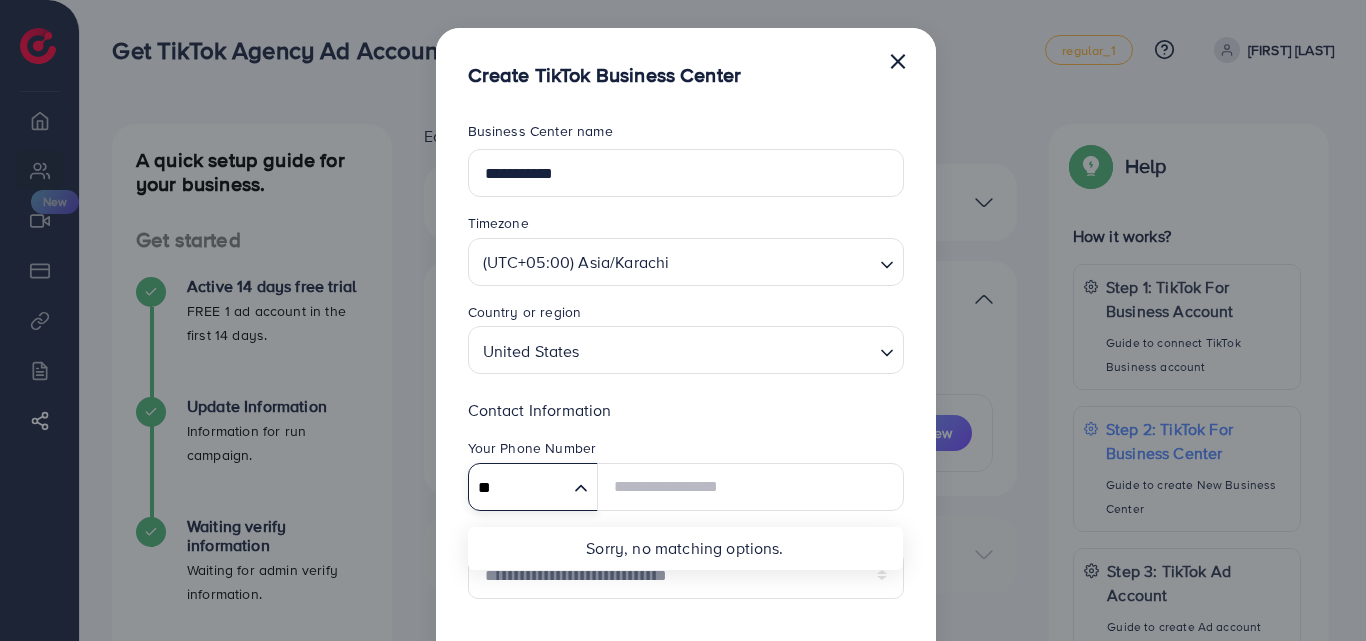type 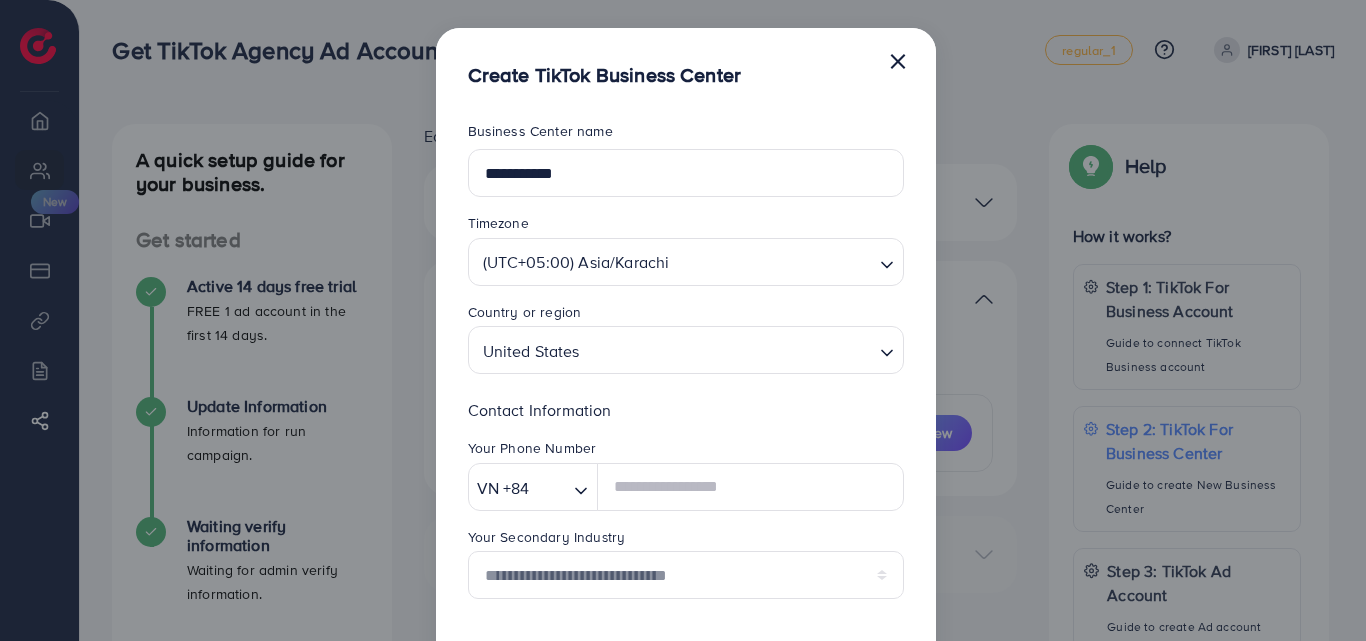 click on "Loading..." at bounding box center [582, 486] 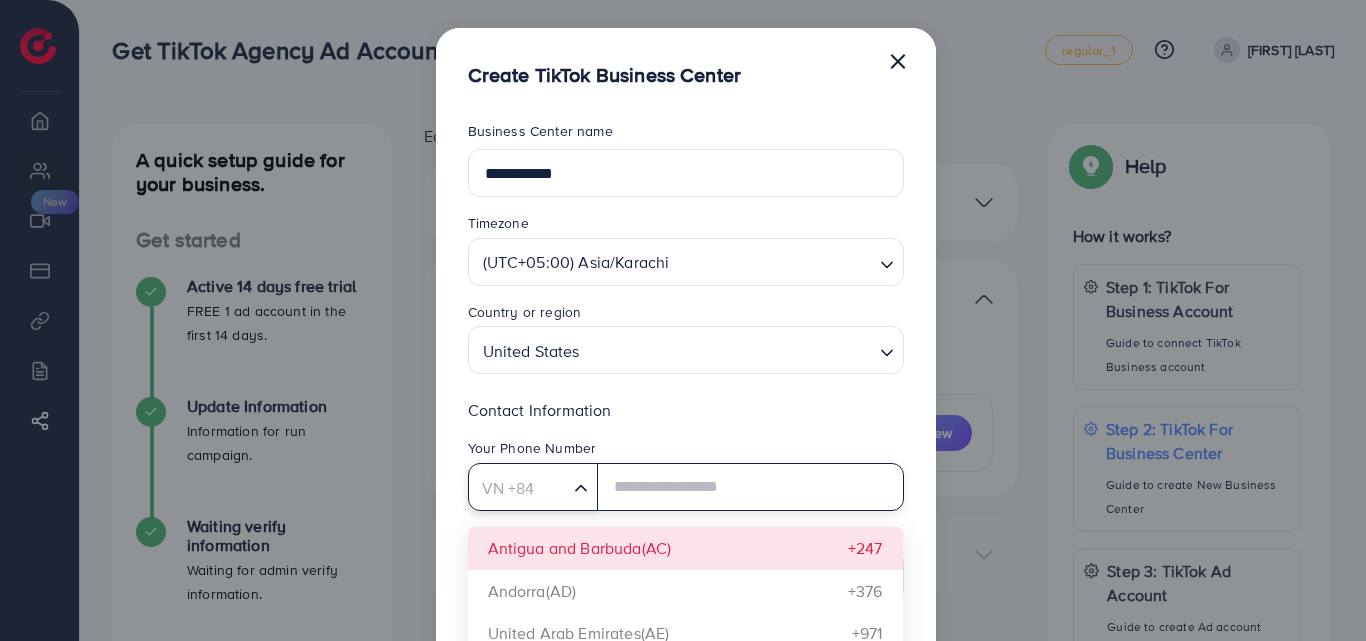 click on "Loading..." at bounding box center [582, 486] 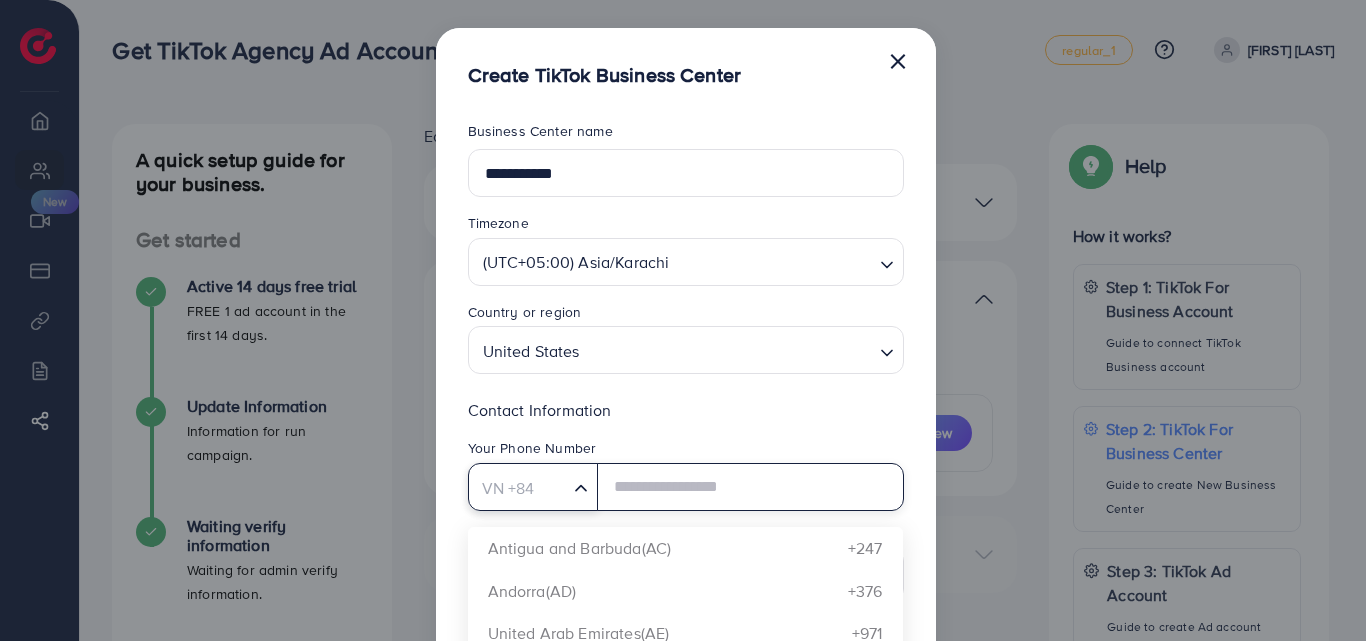 scroll, scrollTop: 79, scrollLeft: 0, axis: vertical 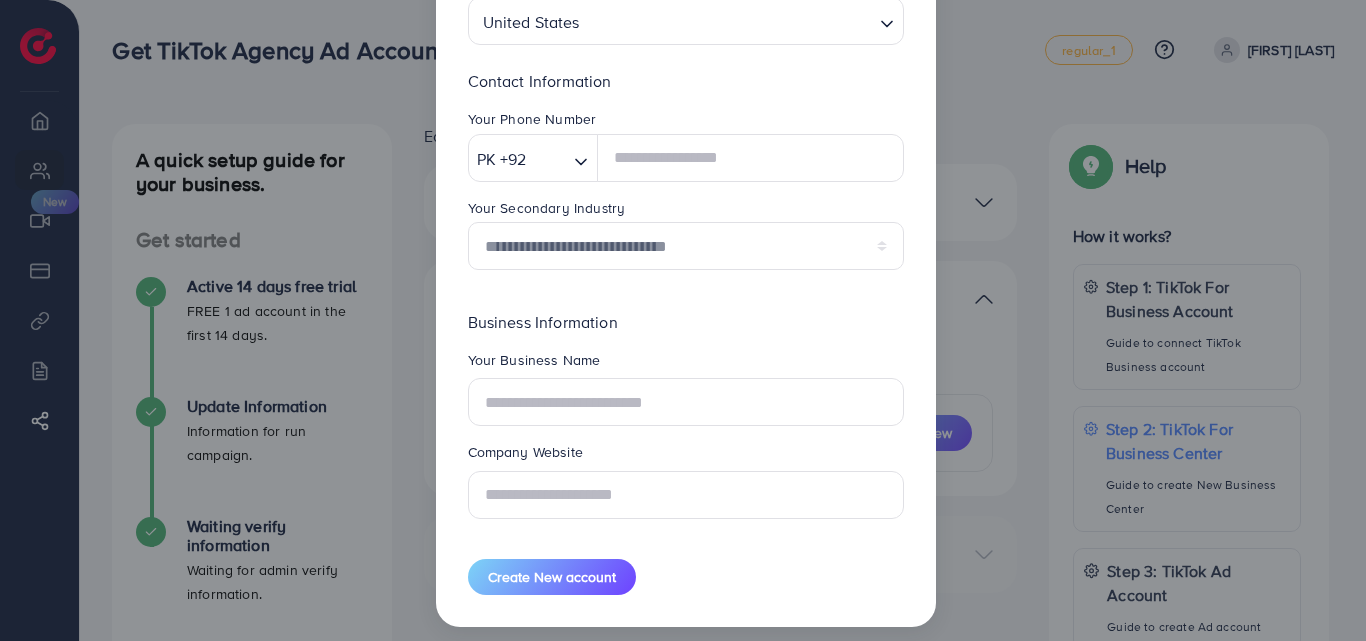 click on "**********" at bounding box center [686, 193] 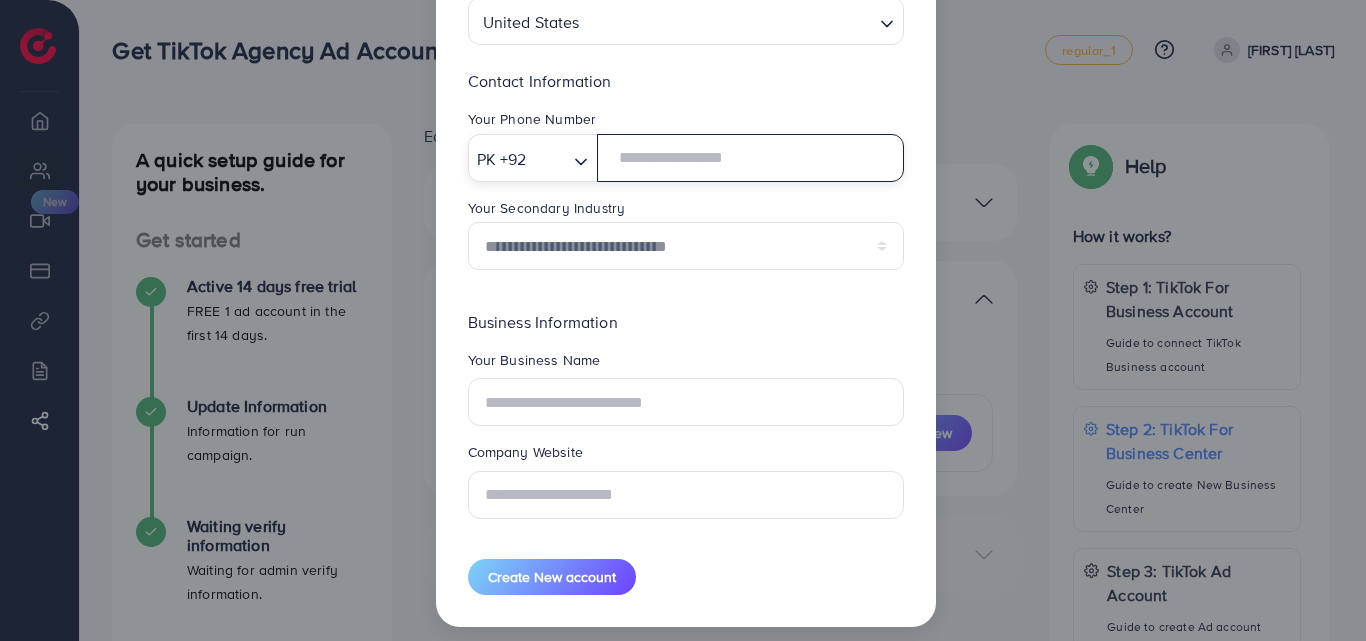 click at bounding box center [750, 158] 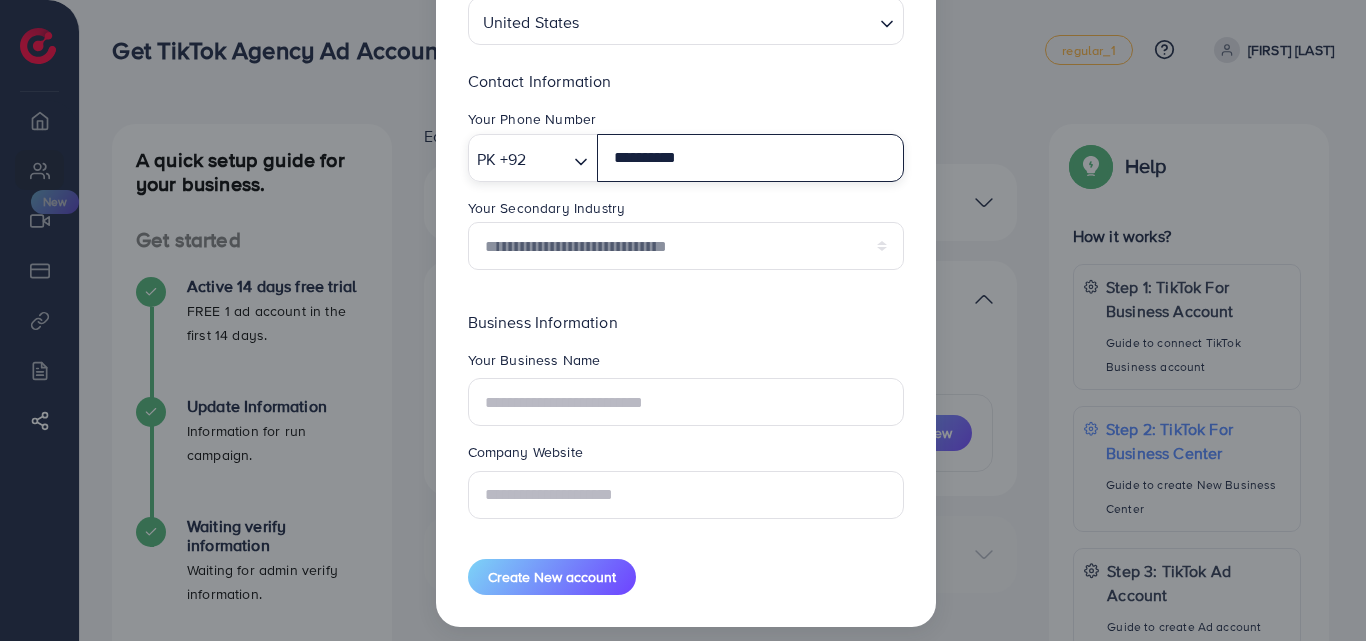type on "**********" 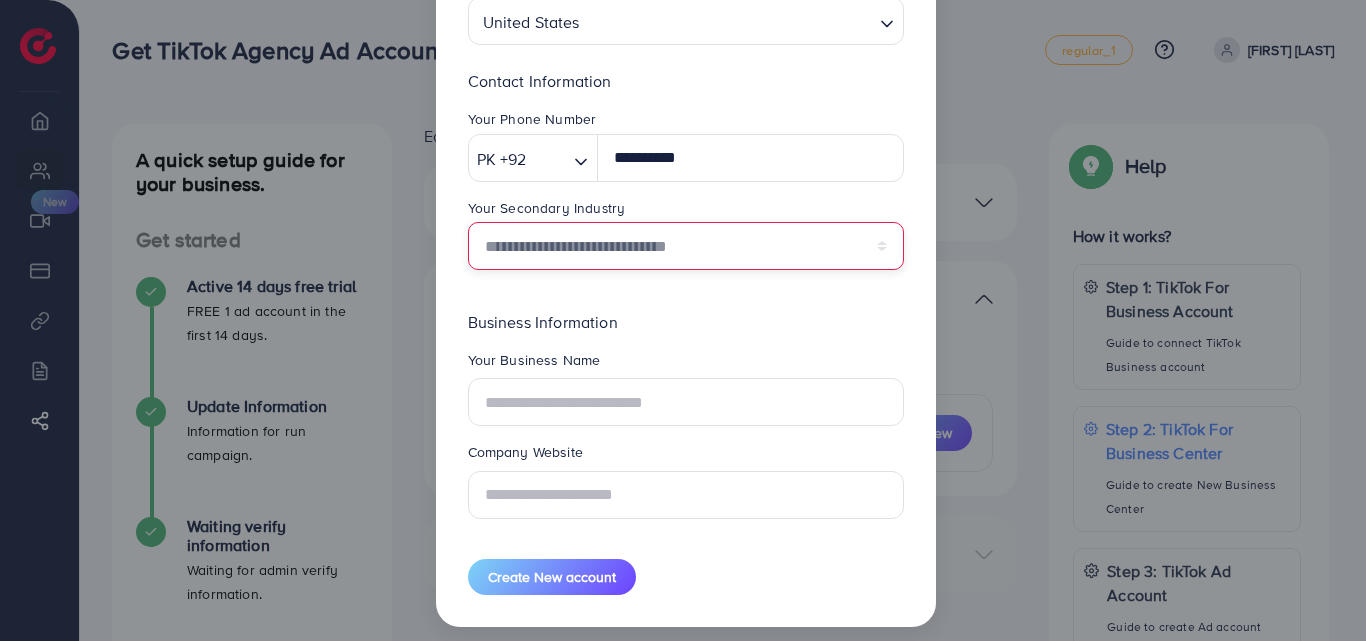 click on "**********" at bounding box center [686, 246] 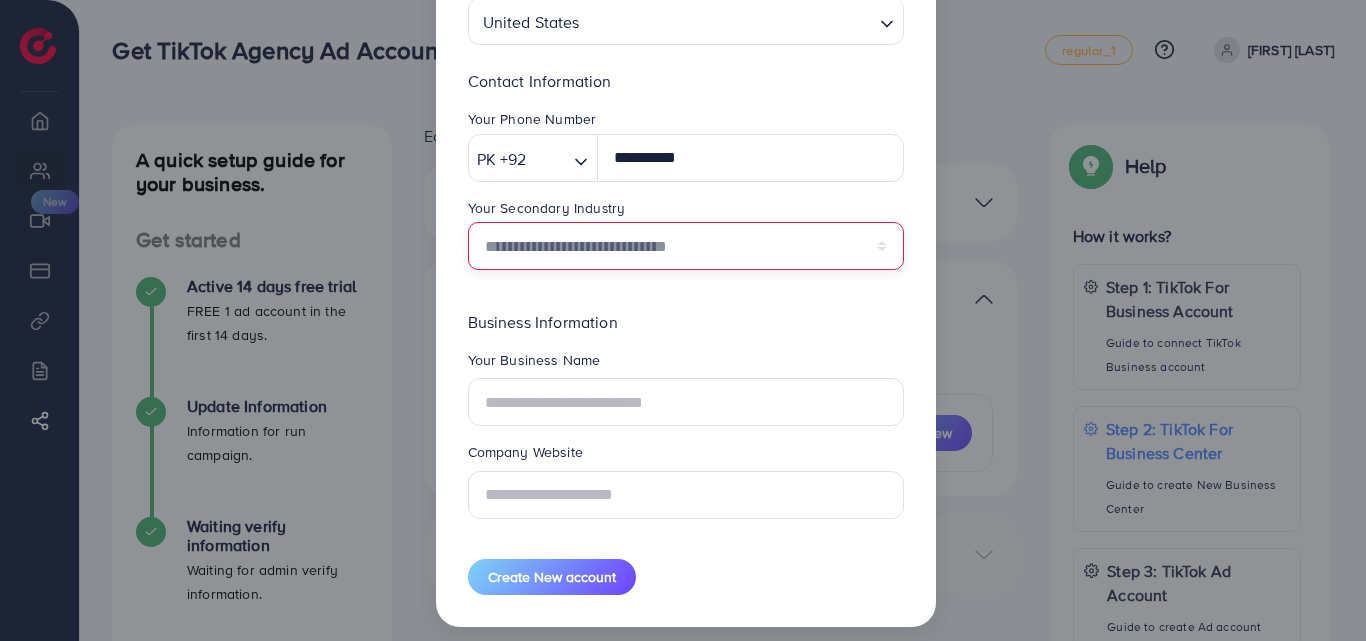 select on "******" 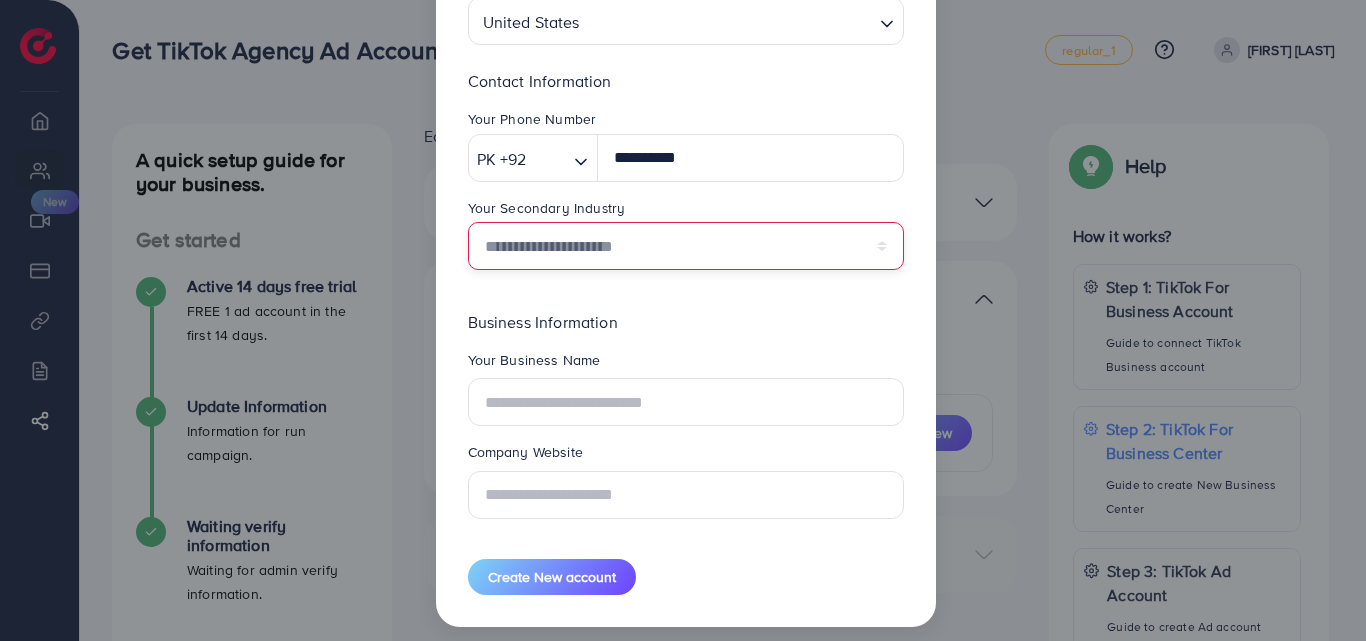 click on "**********" at bounding box center [686, 246] 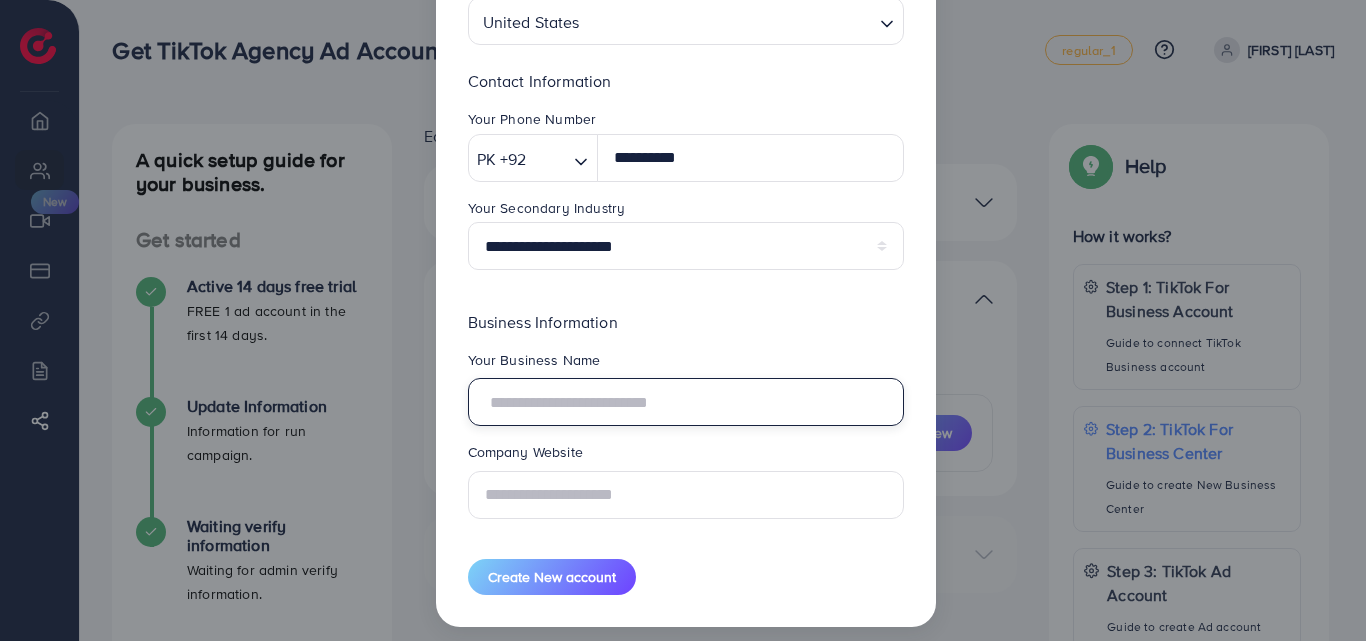 click at bounding box center [686, 402] 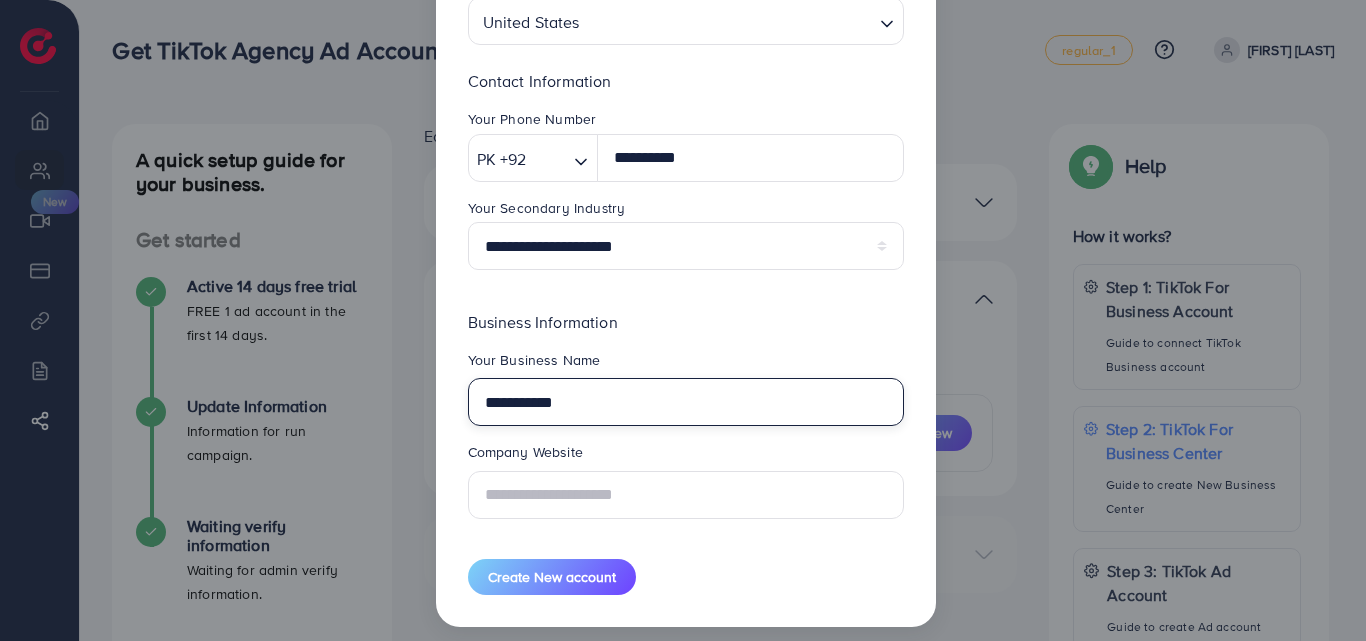 type on "**********" 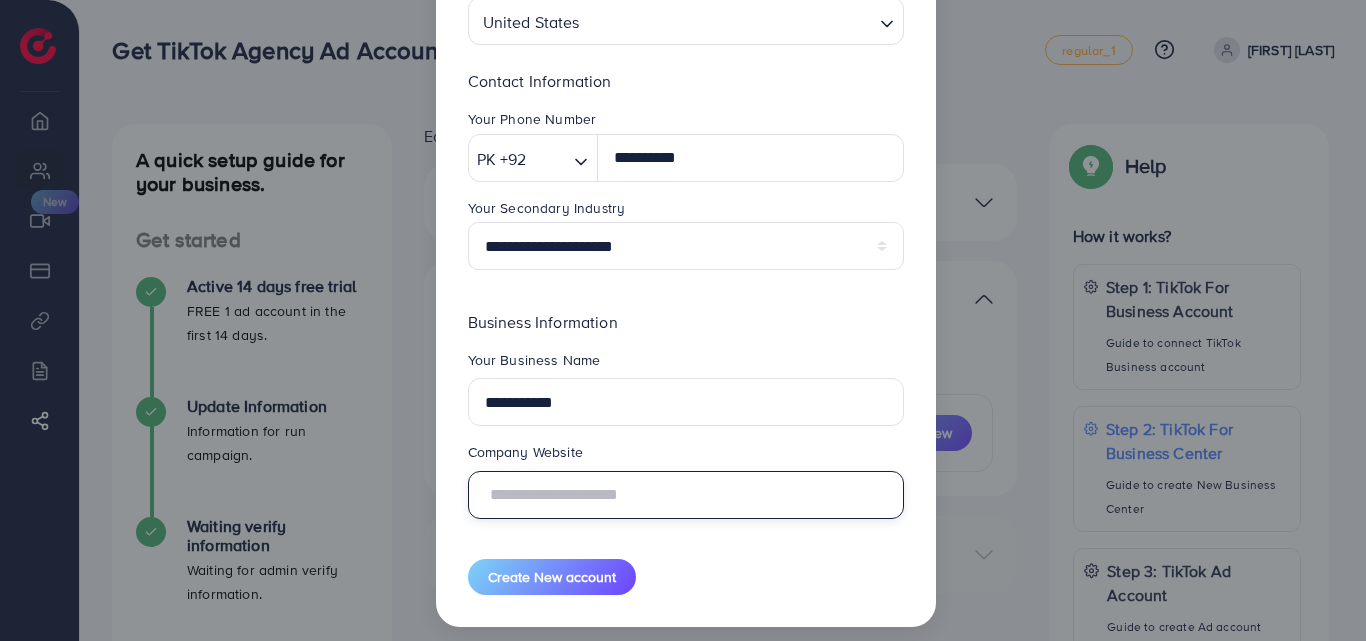 click at bounding box center [686, 495] 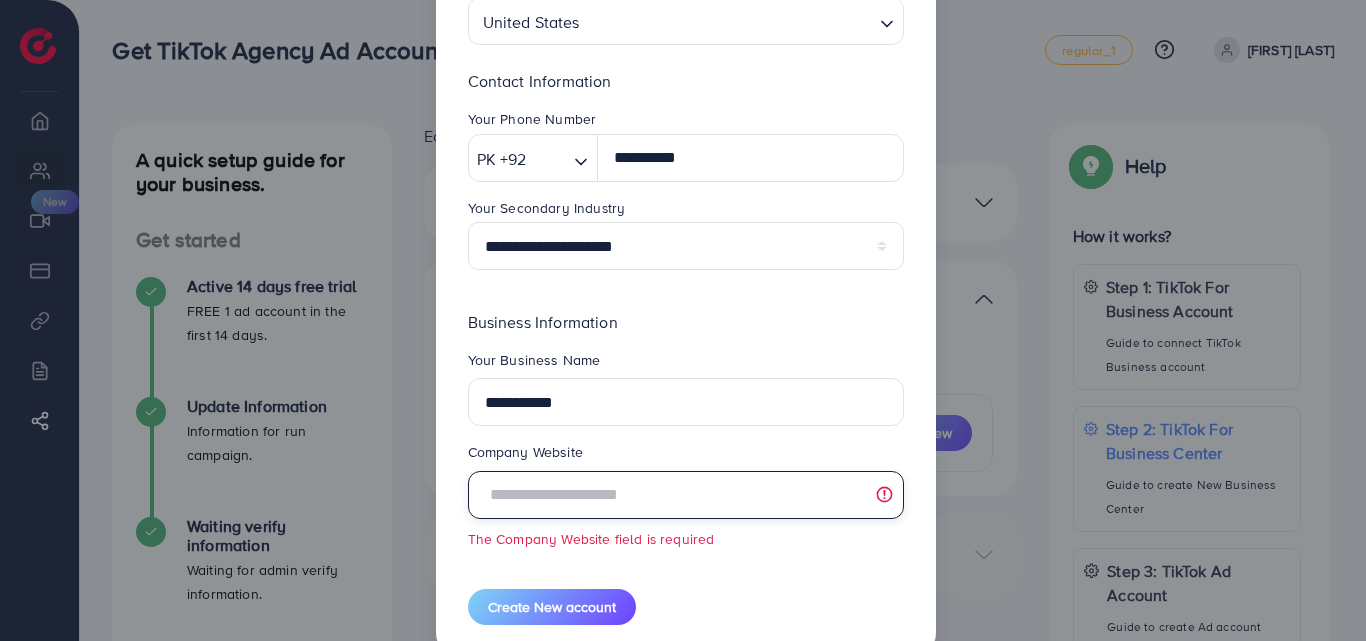 click at bounding box center (686, 495) 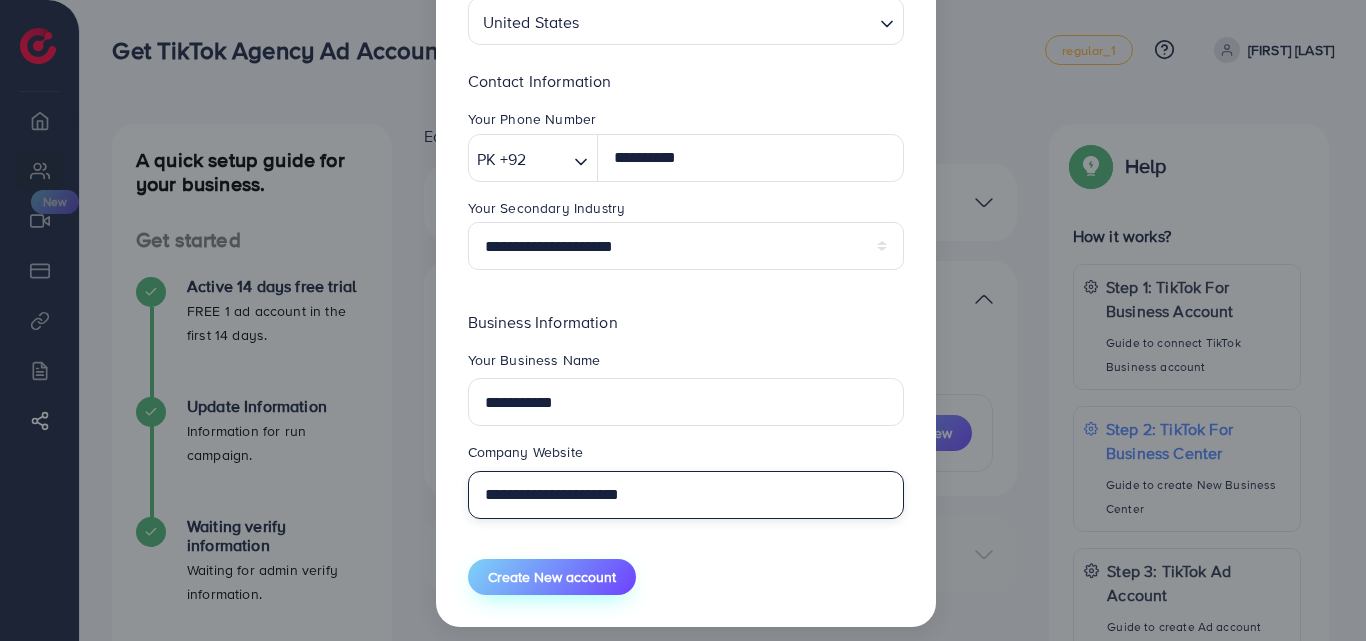 type on "**********" 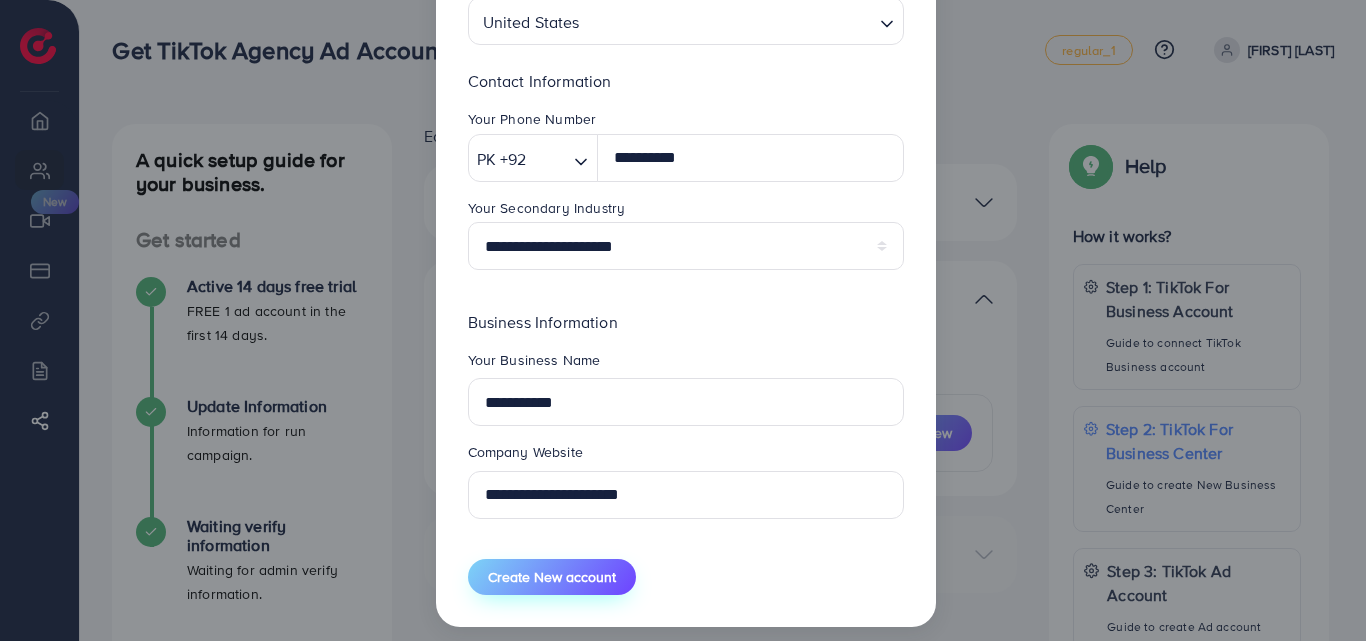 click on "Create New account" at bounding box center [552, 577] 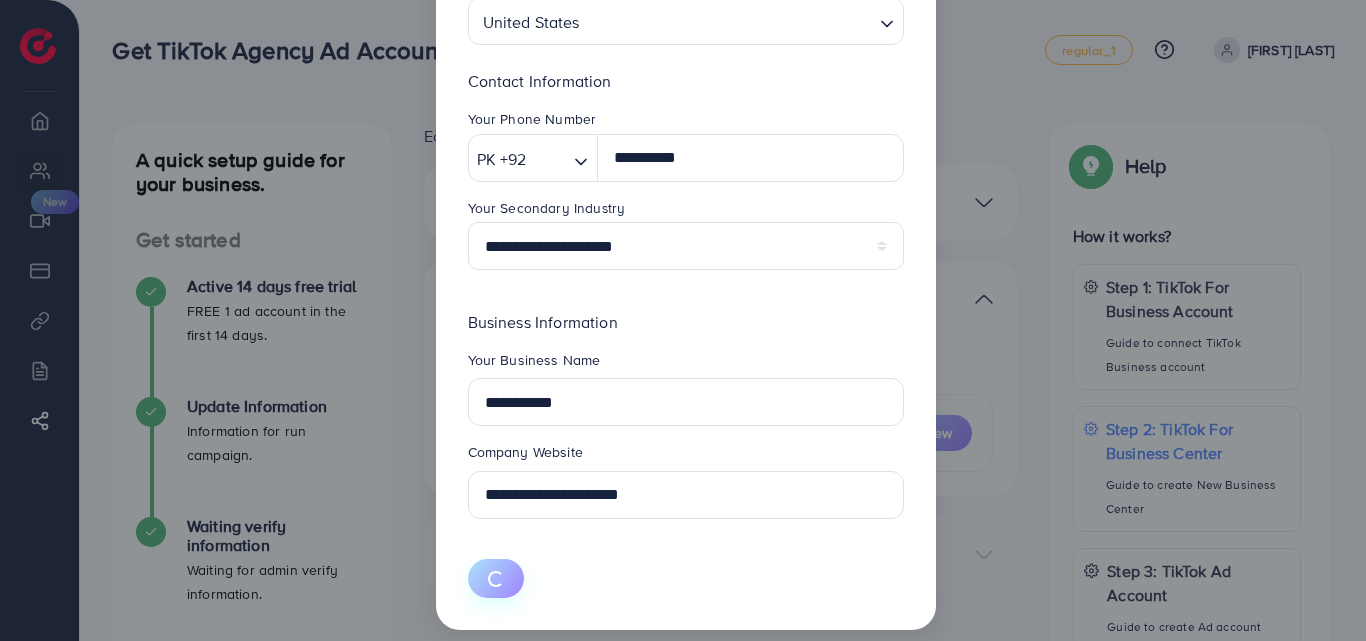 type 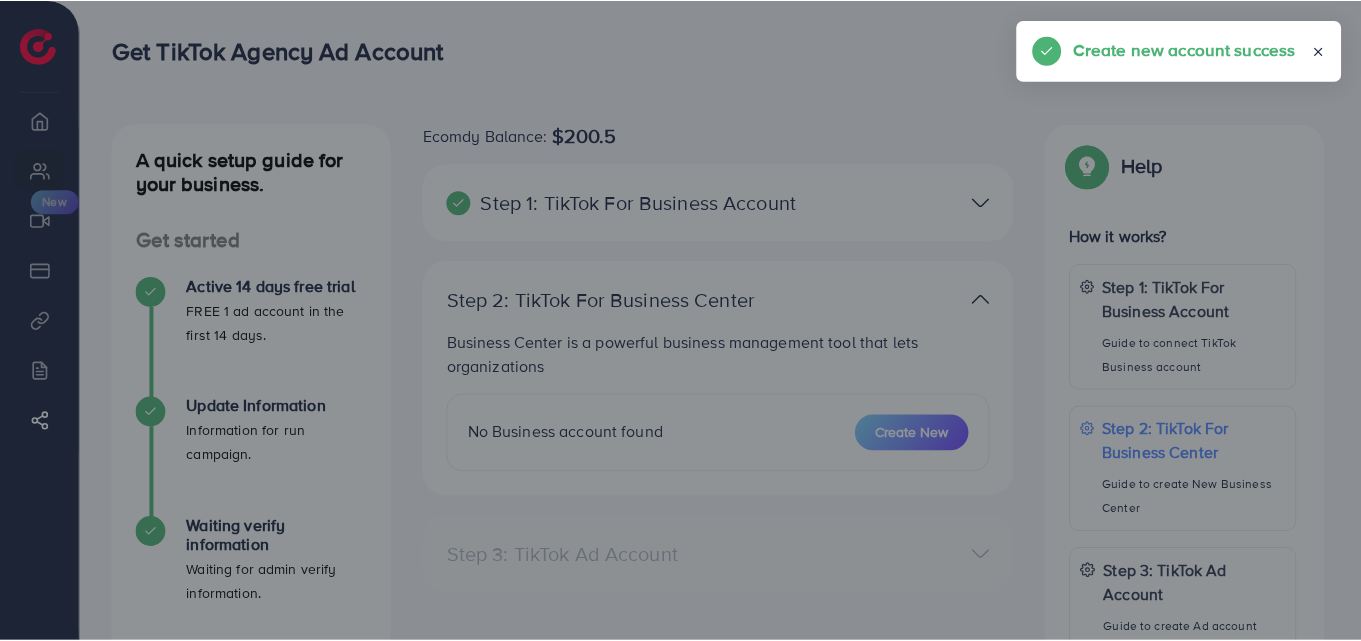 scroll, scrollTop: 197, scrollLeft: 0, axis: vertical 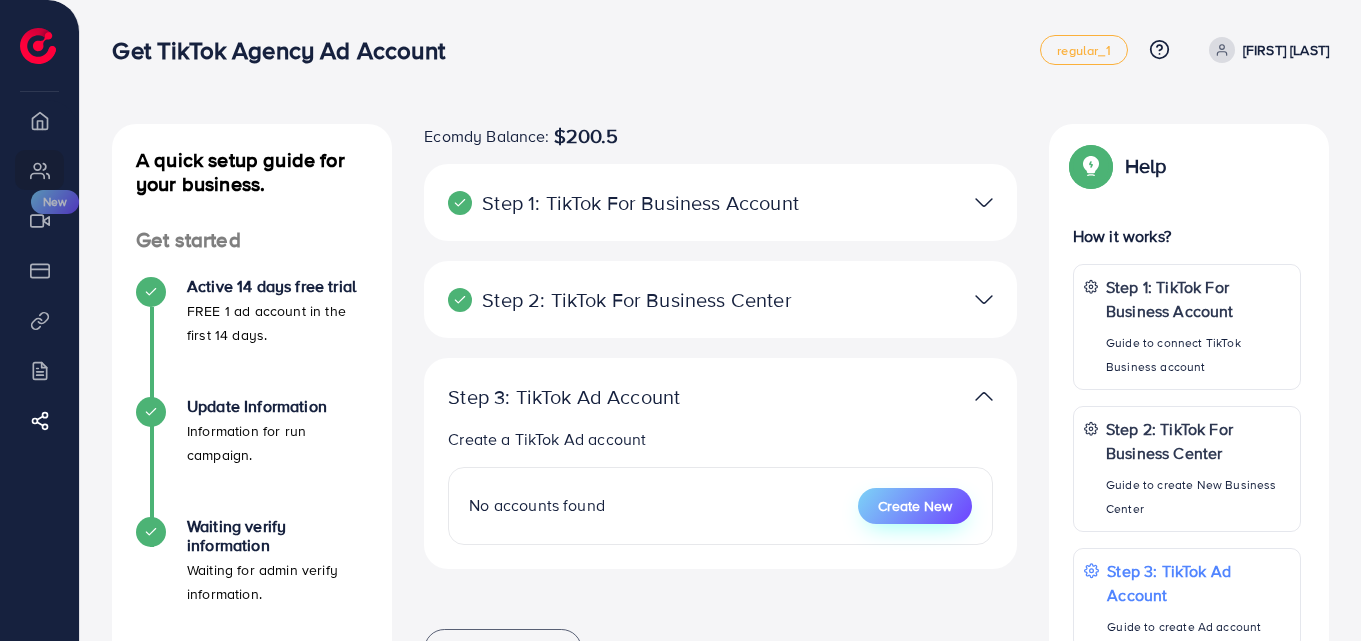 click on "Create New" at bounding box center [915, 506] 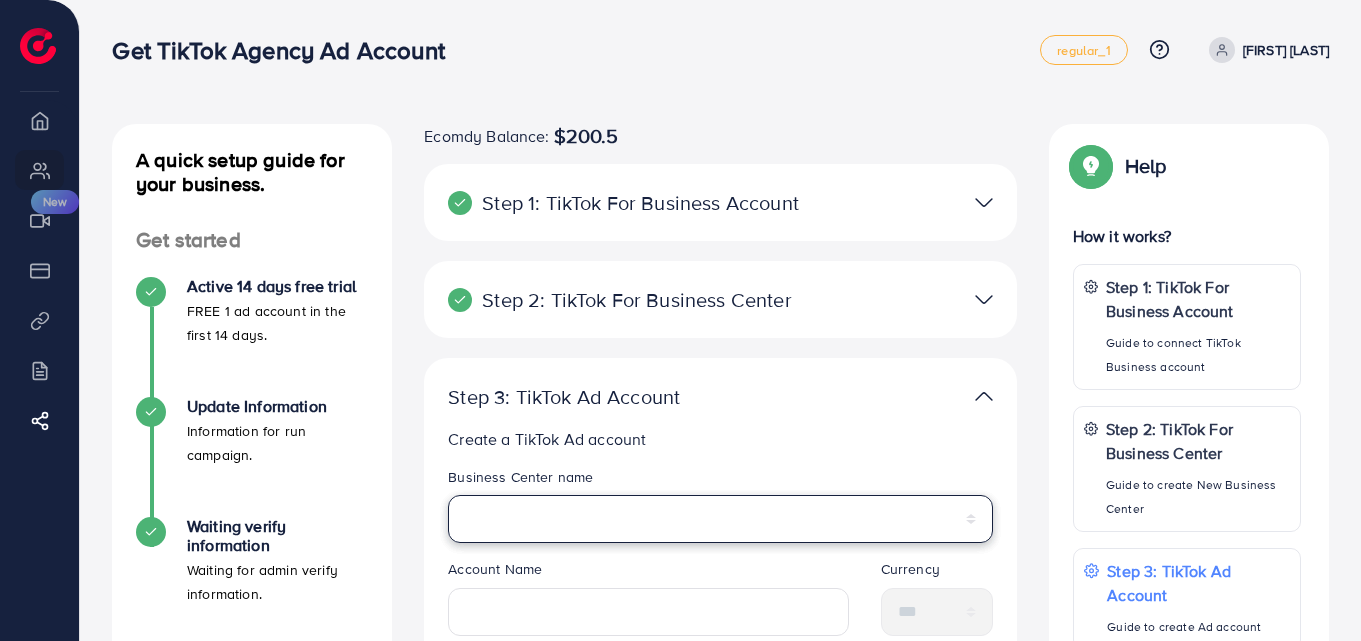 click on "**********" at bounding box center (720, 519) 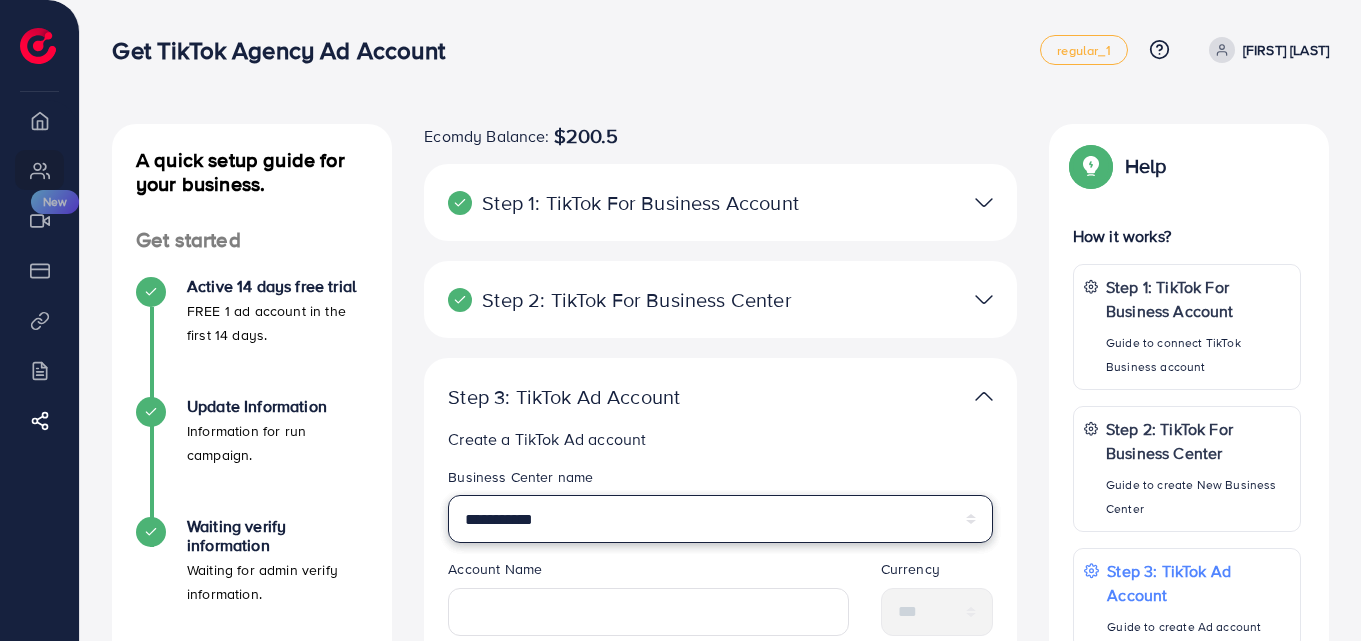 click on "**********" at bounding box center [720, 519] 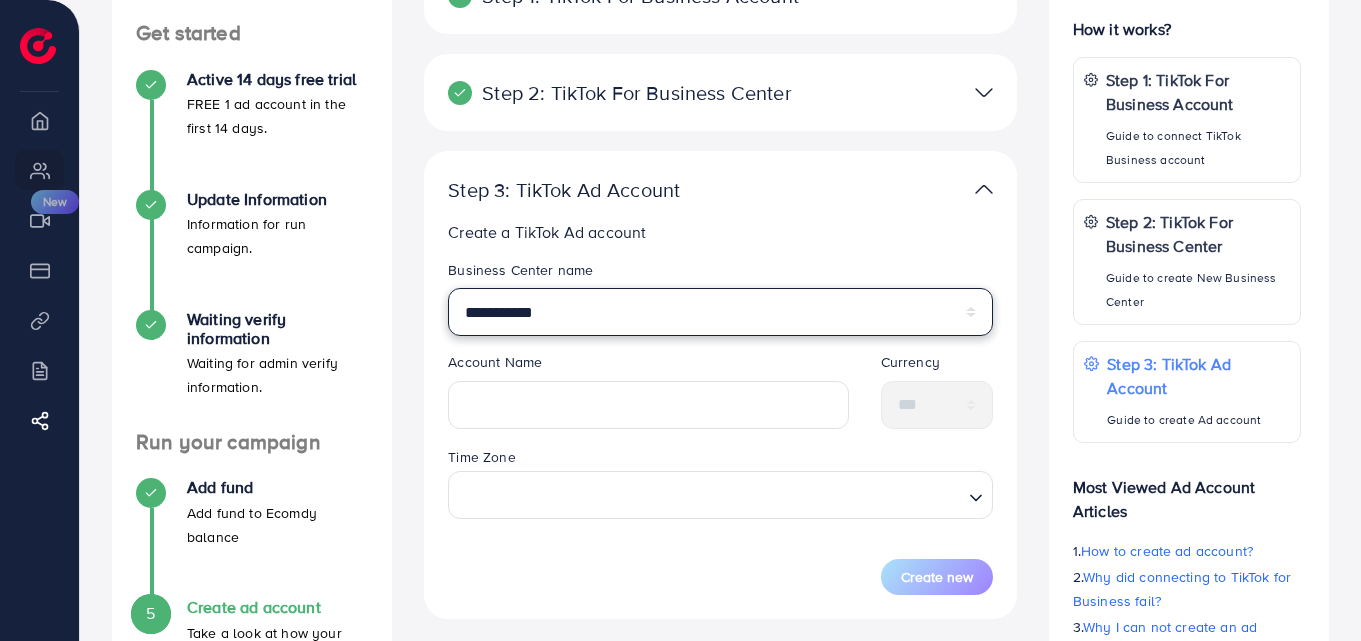 scroll, scrollTop: 225, scrollLeft: 0, axis: vertical 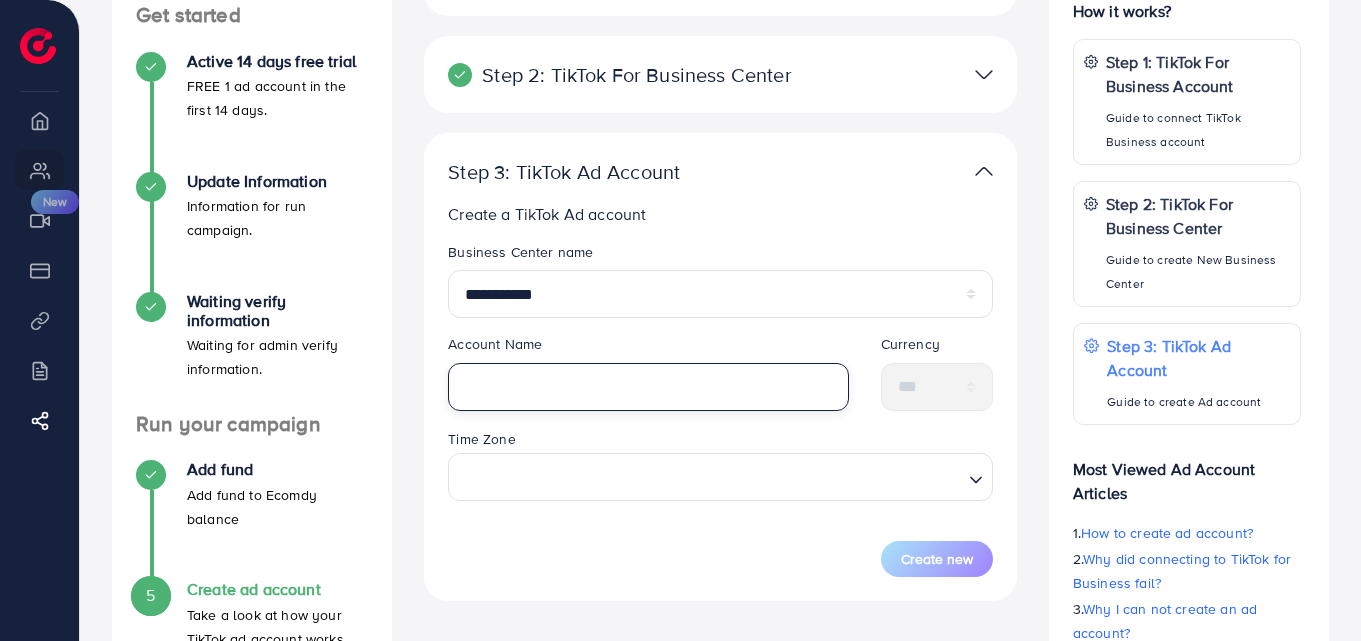 click at bounding box center (648, 387) 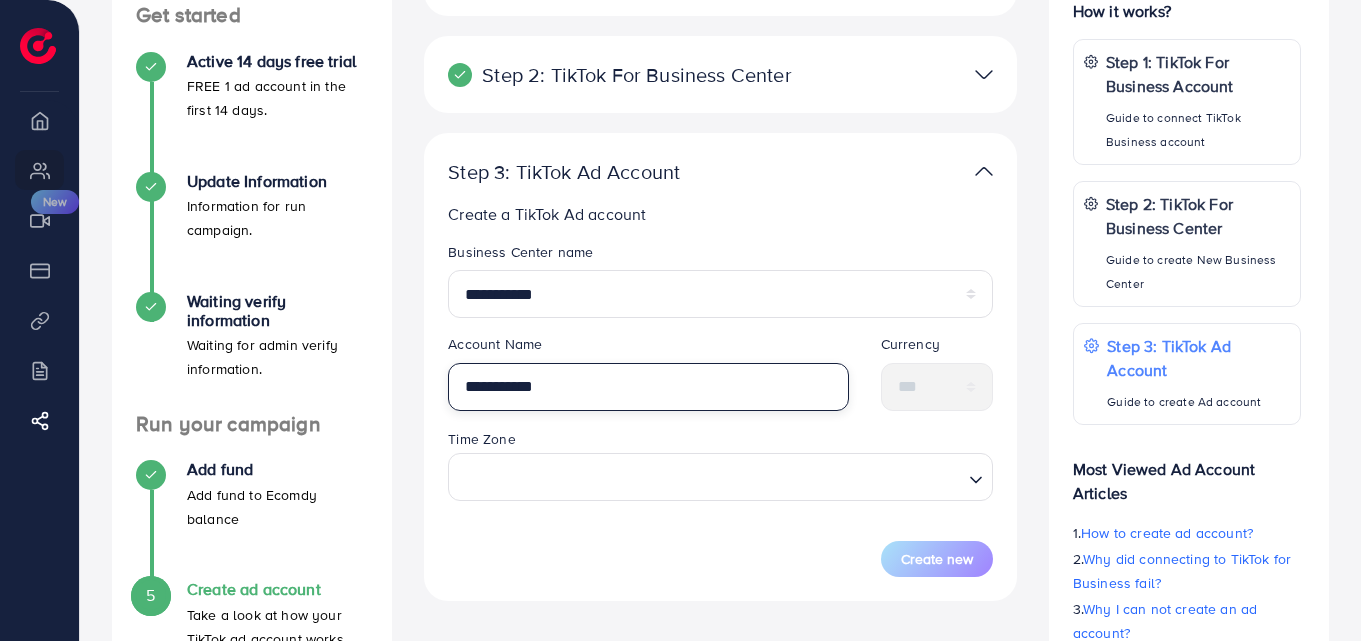 type on "**********" 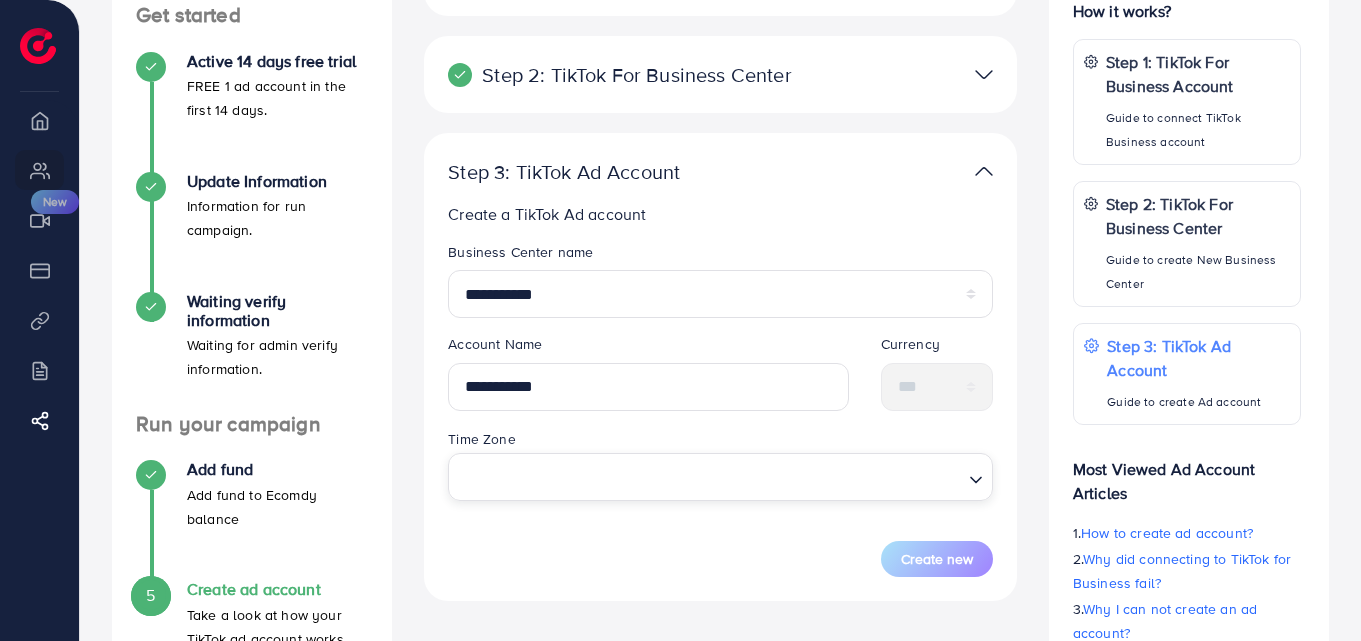 click at bounding box center [709, 477] 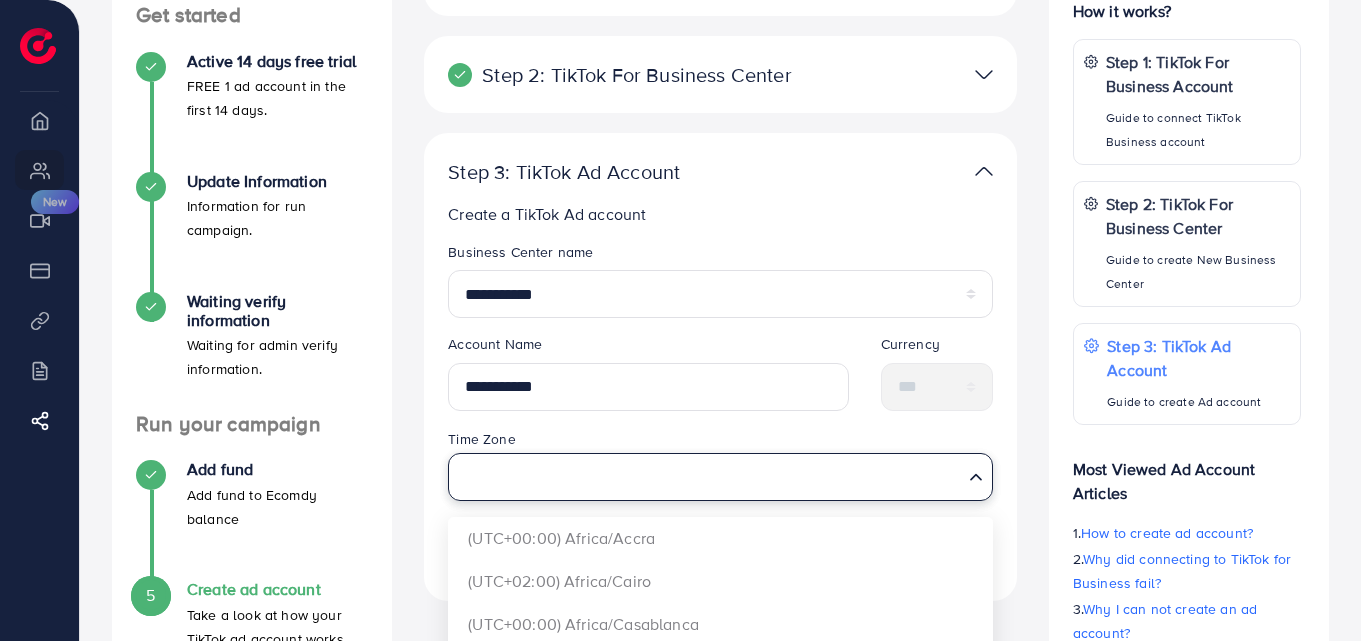 type on "*" 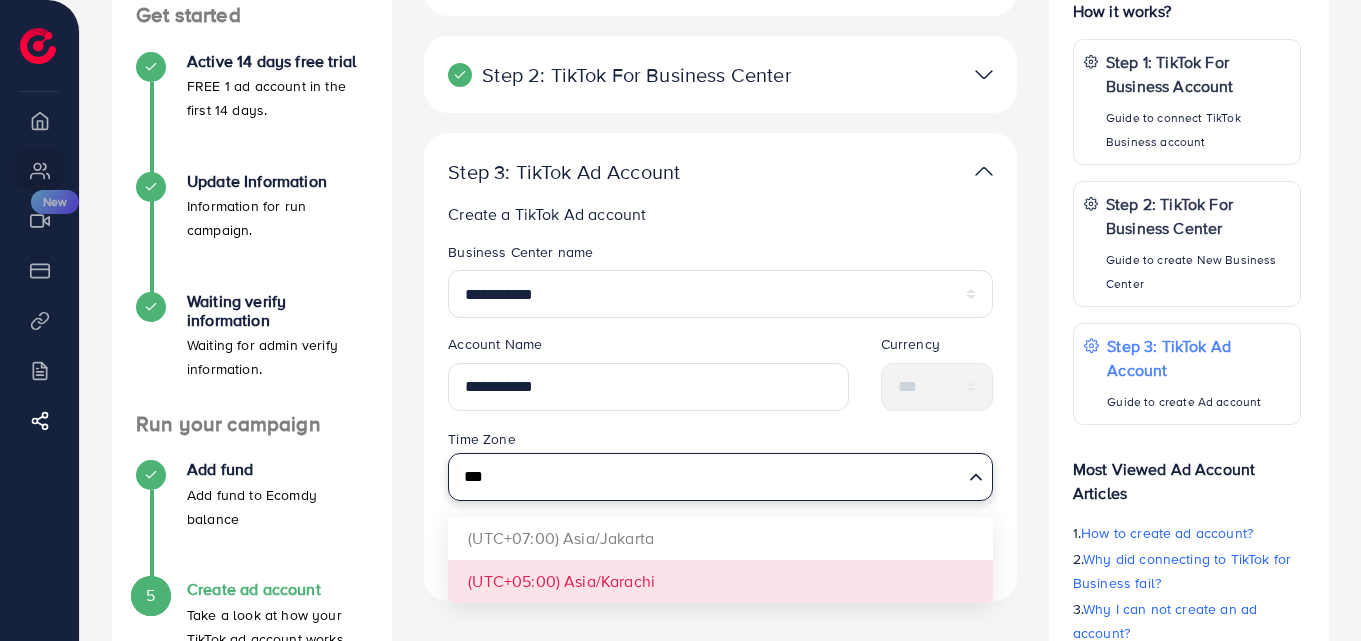 type on "***" 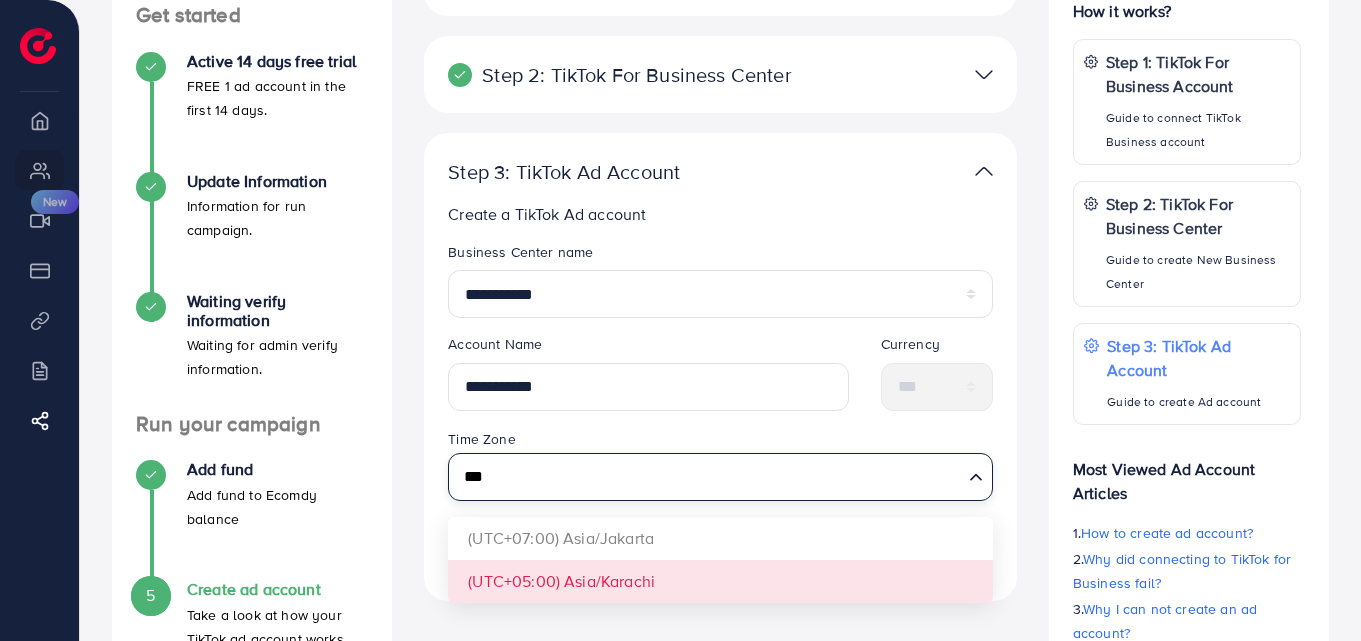 type 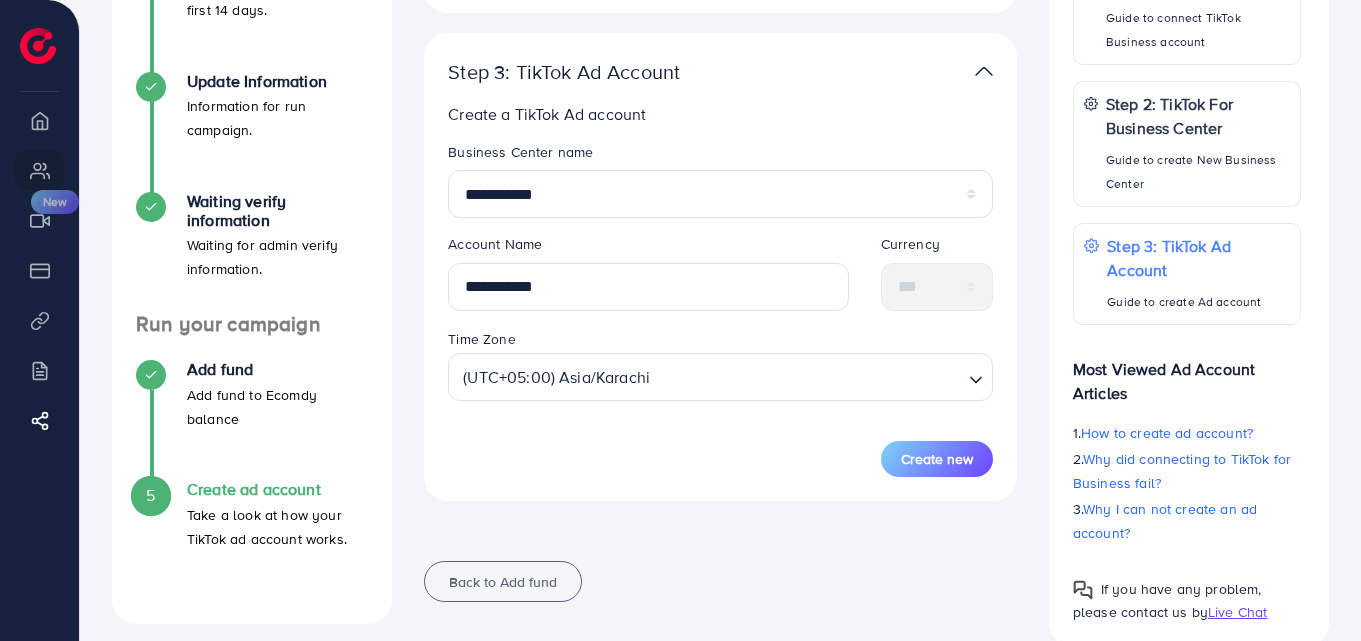 scroll, scrollTop: 329, scrollLeft: 0, axis: vertical 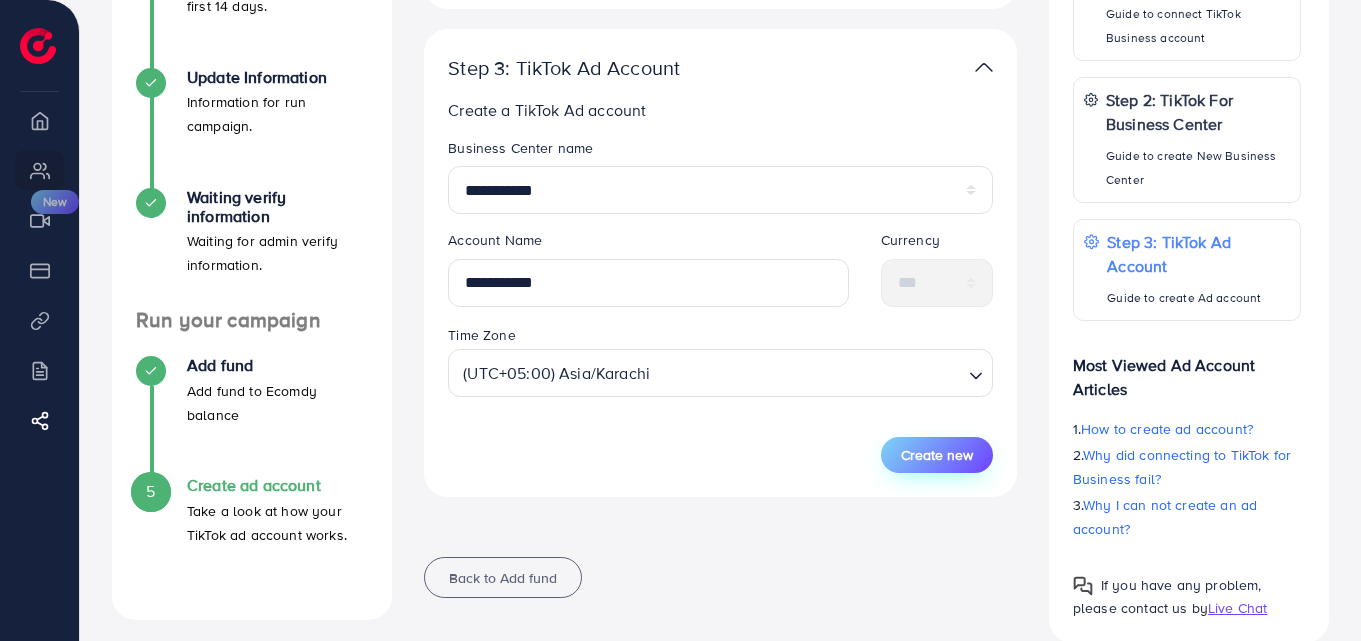 click on "Create new" at bounding box center (937, 455) 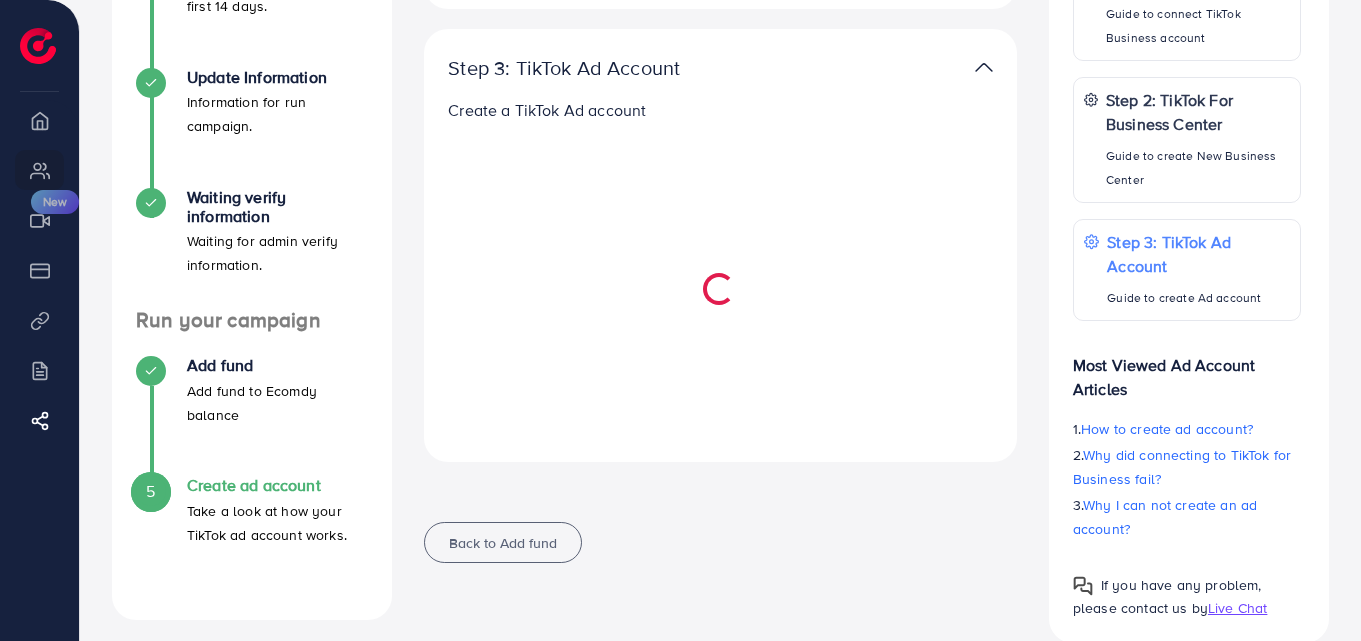 select 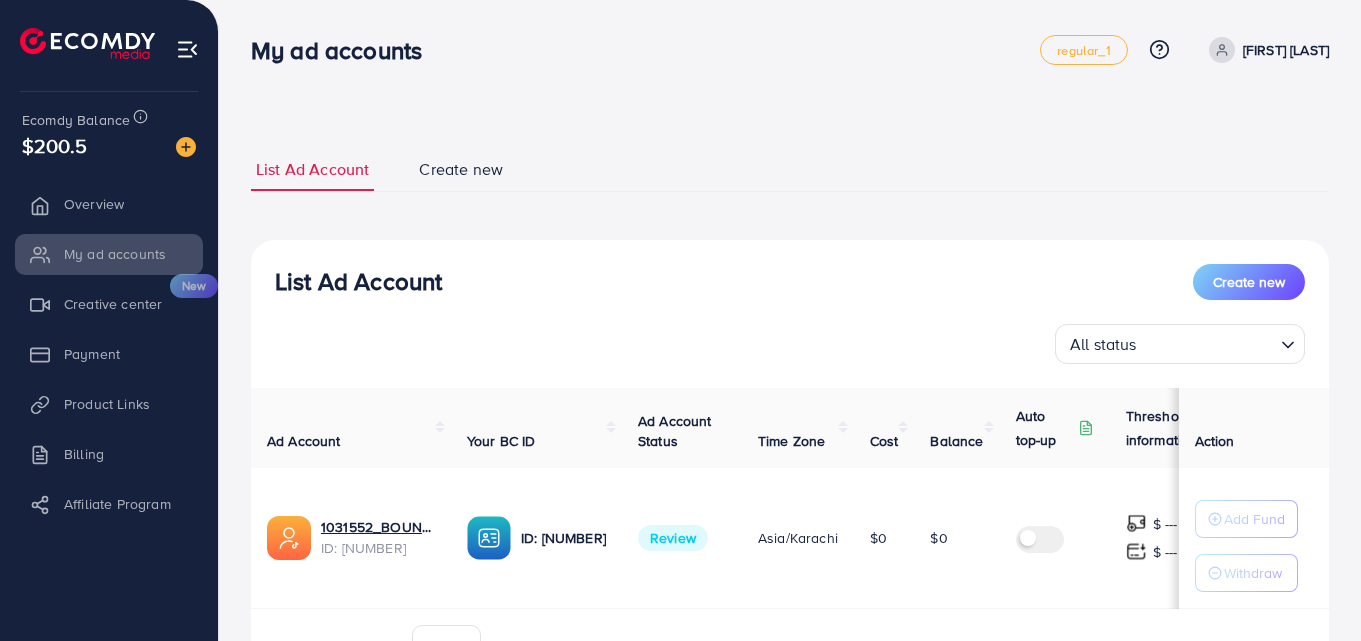 scroll, scrollTop: 0, scrollLeft: 0, axis: both 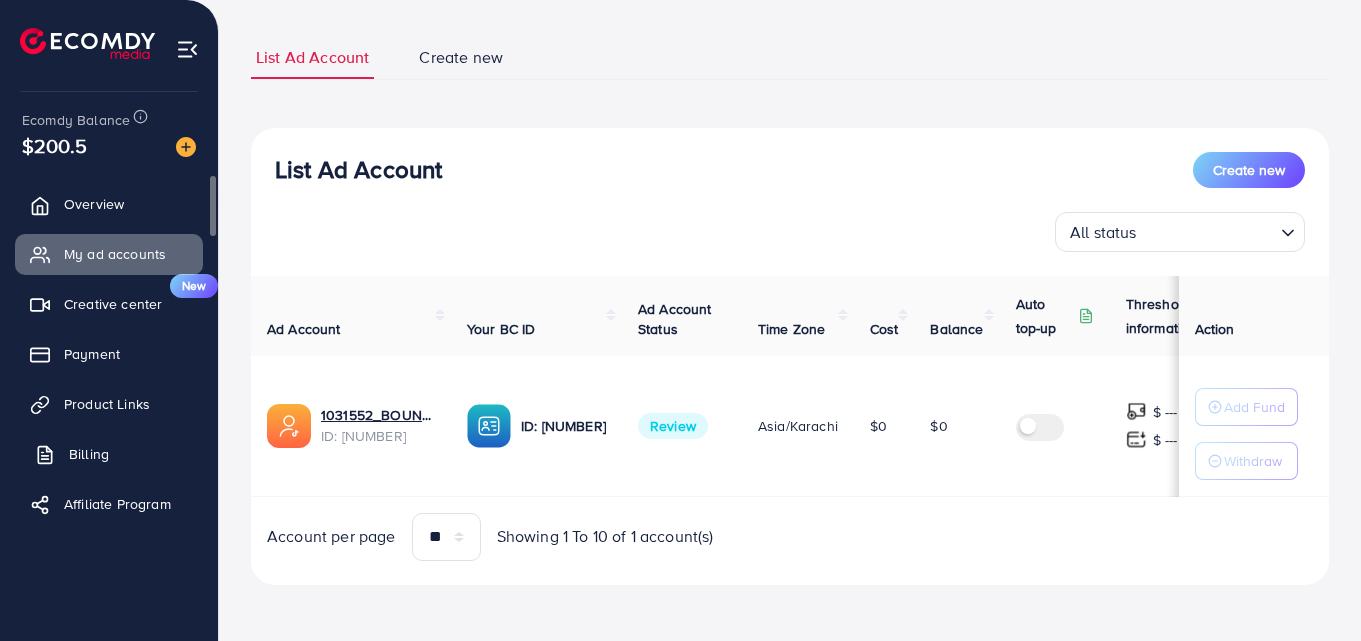 click on "Billing" at bounding box center (89, 454) 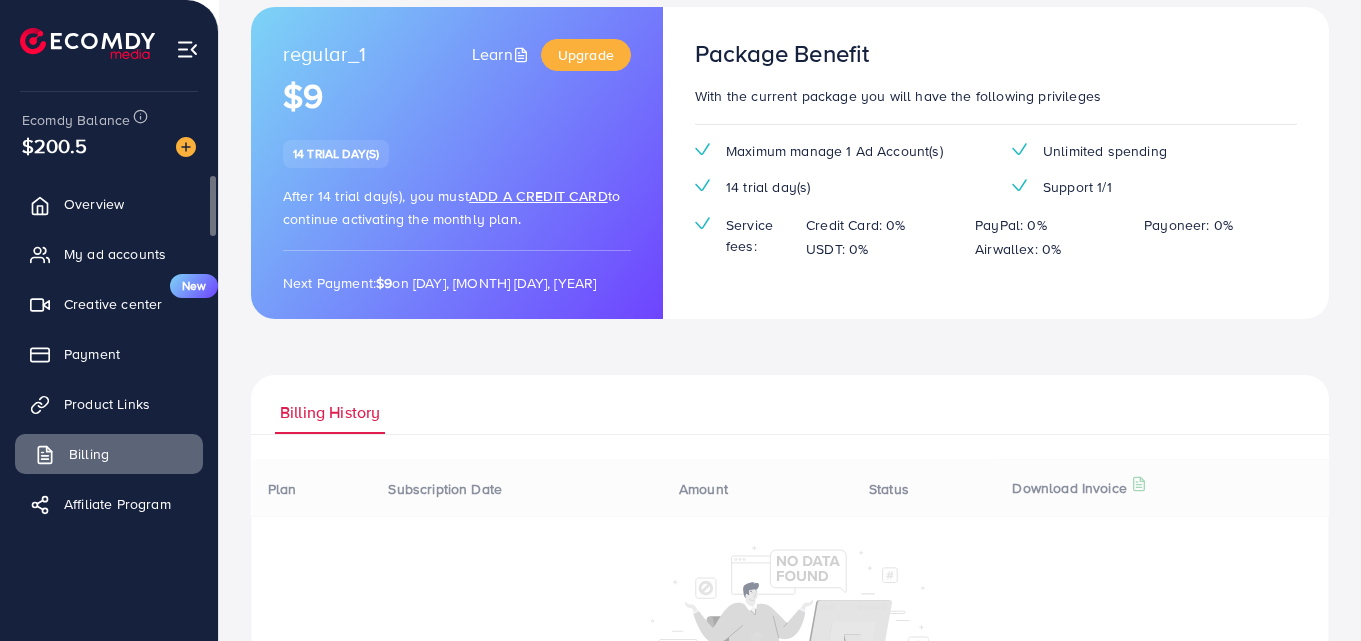 scroll, scrollTop: 0, scrollLeft: 0, axis: both 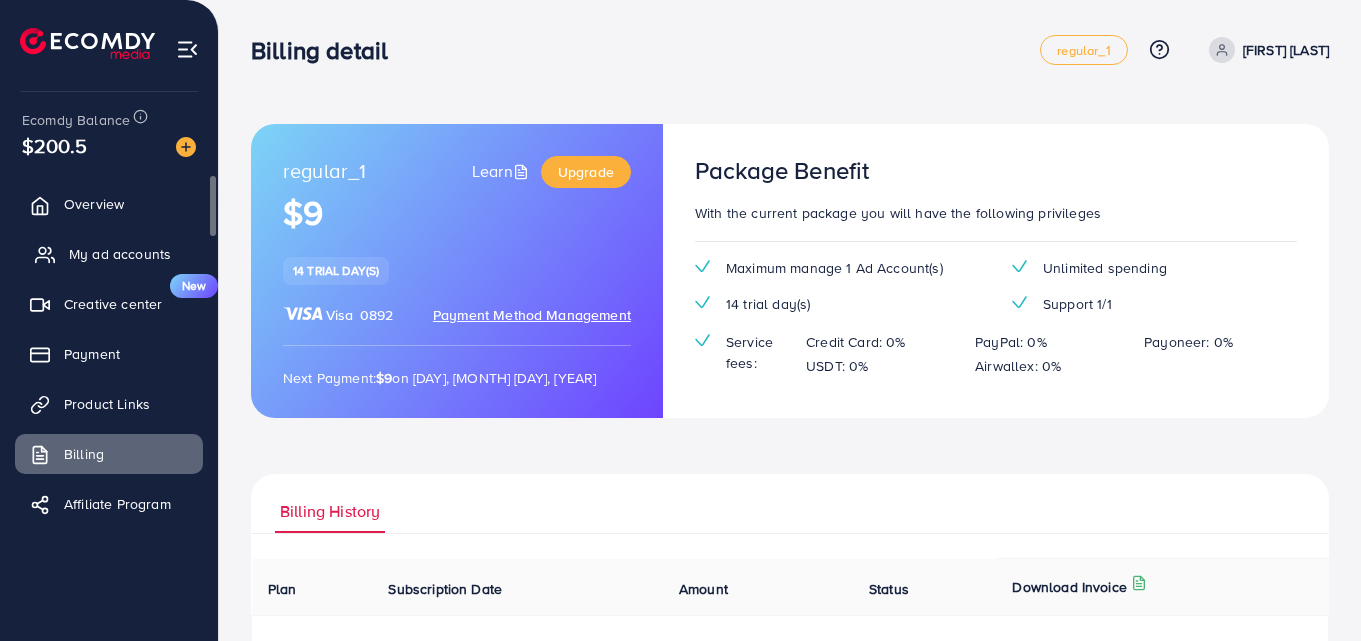 click on "My ad accounts" at bounding box center [120, 254] 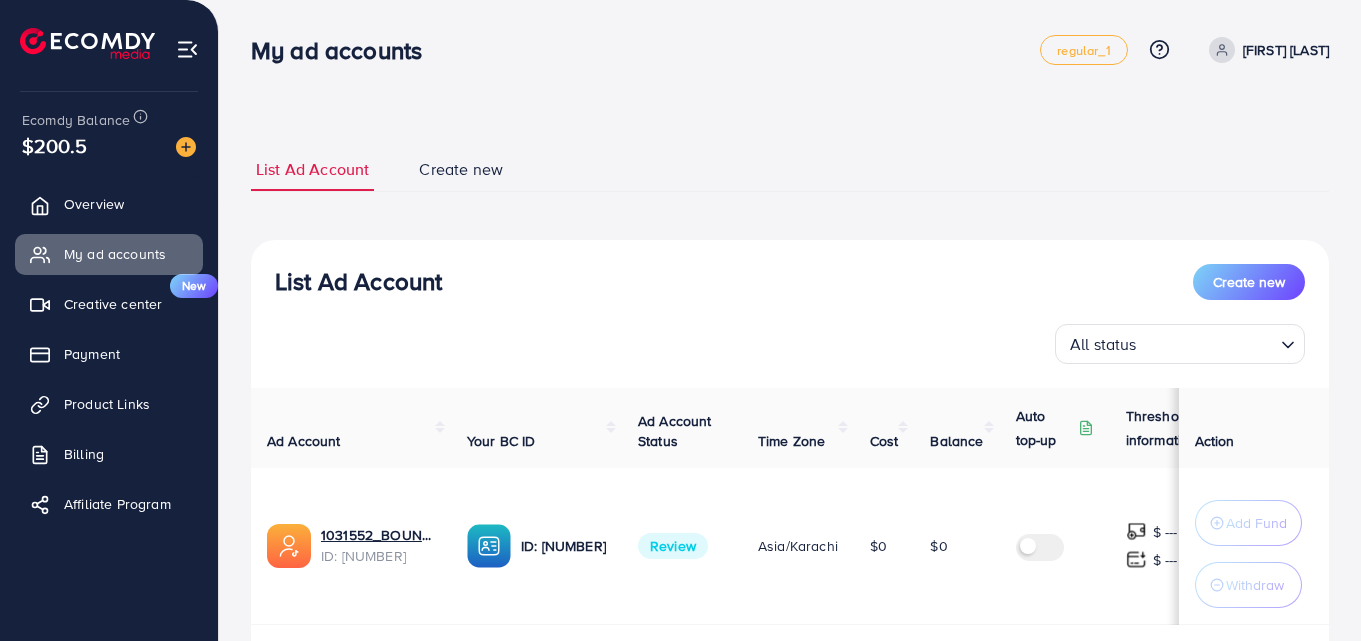 scroll, scrollTop: 133, scrollLeft: 0, axis: vertical 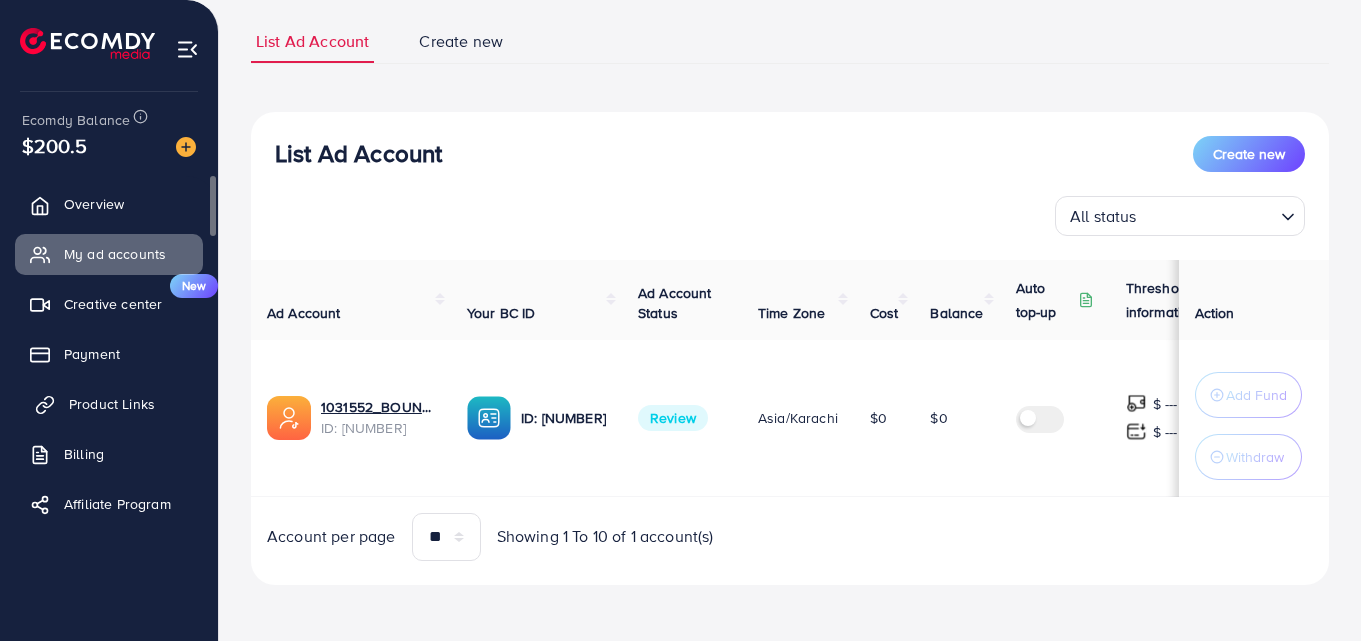 click on "Product Links" at bounding box center (112, 404) 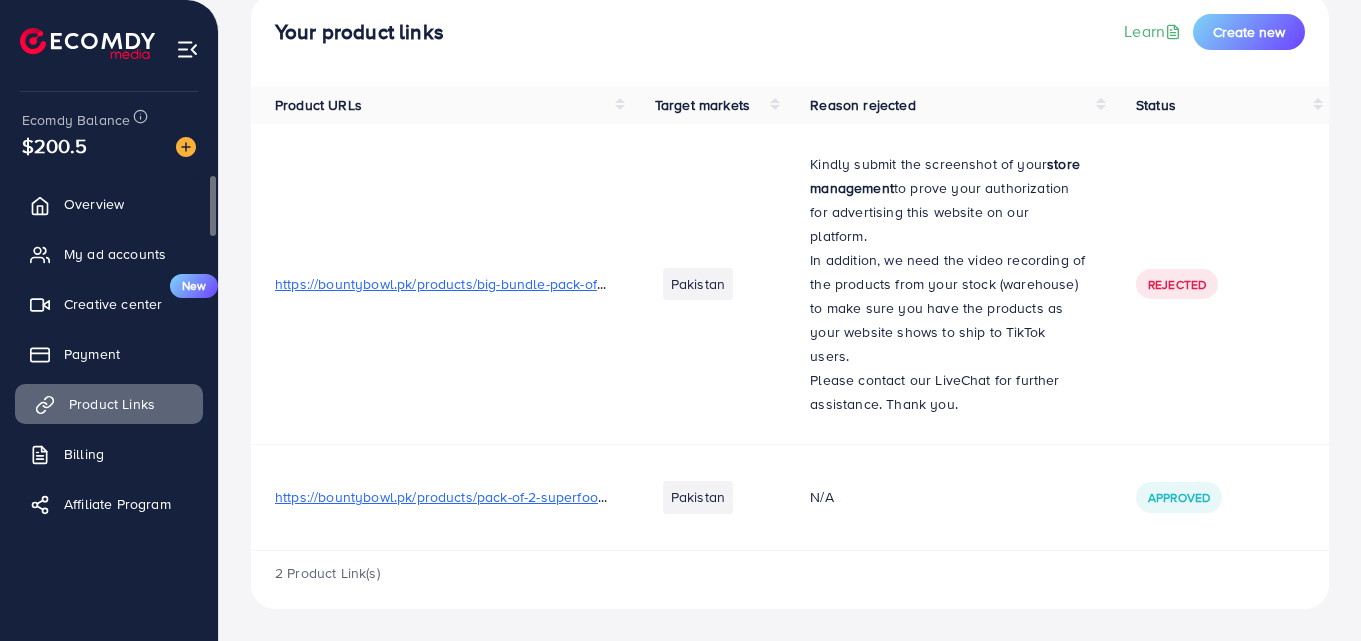 scroll, scrollTop: 0, scrollLeft: 0, axis: both 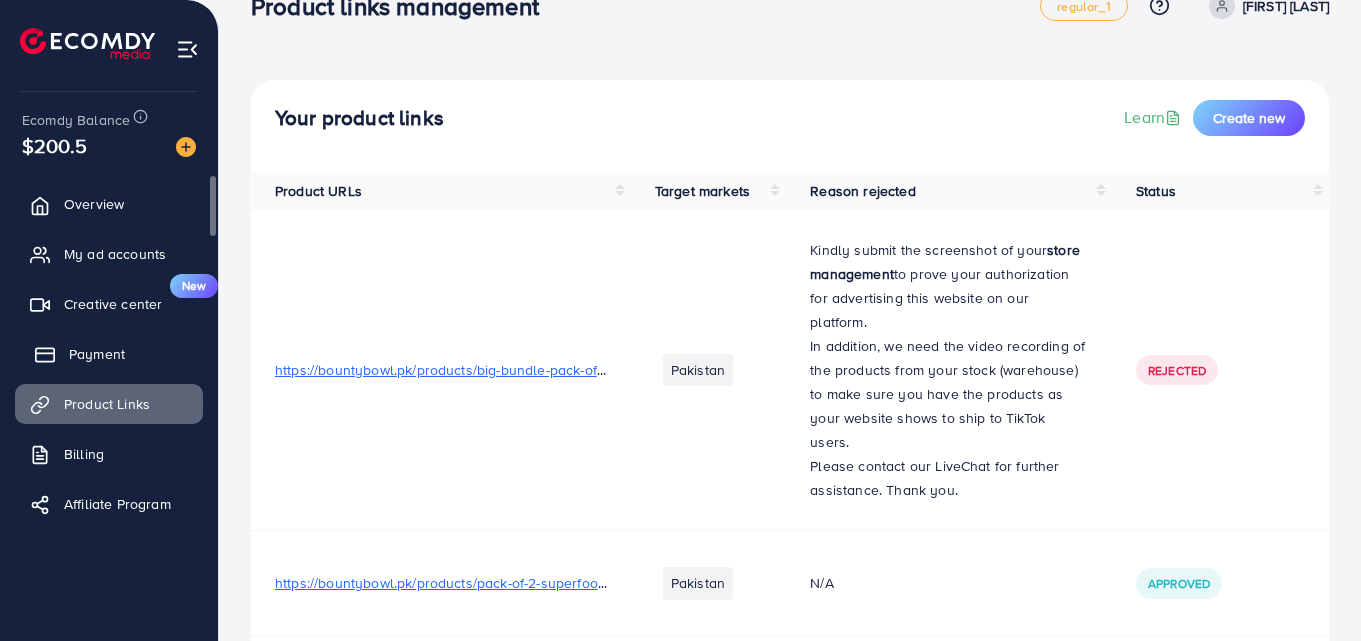click on "Payment" at bounding box center [97, 354] 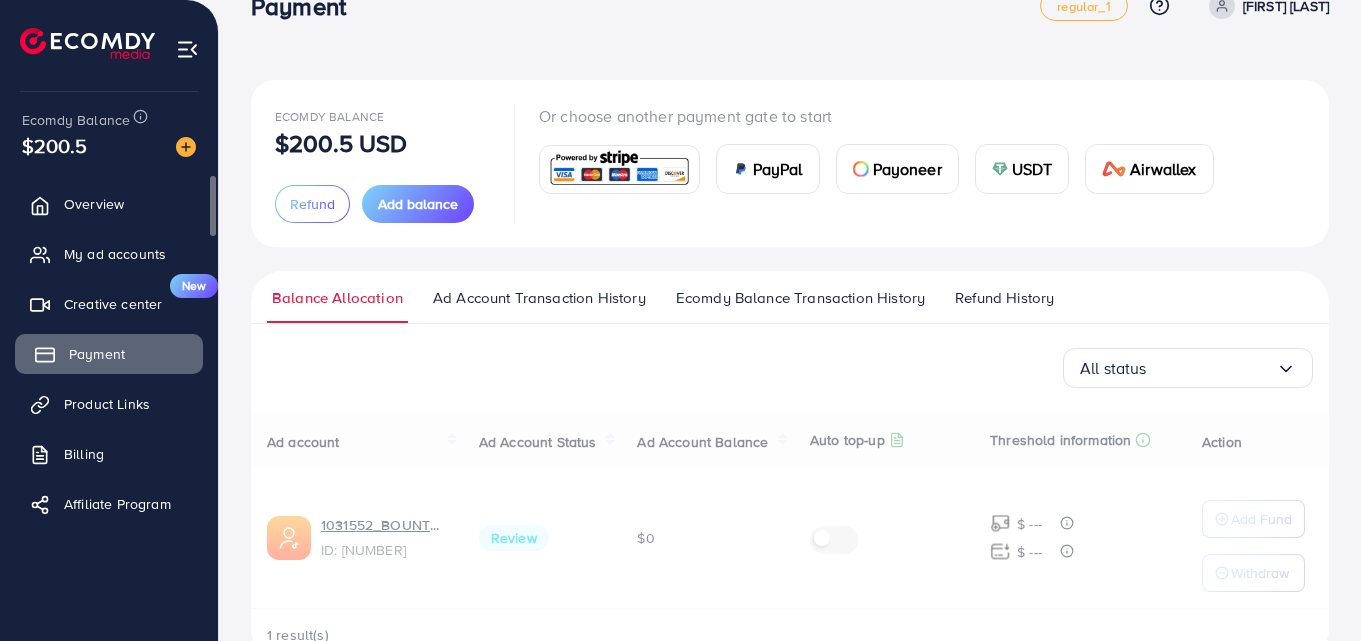 scroll, scrollTop: 0, scrollLeft: 0, axis: both 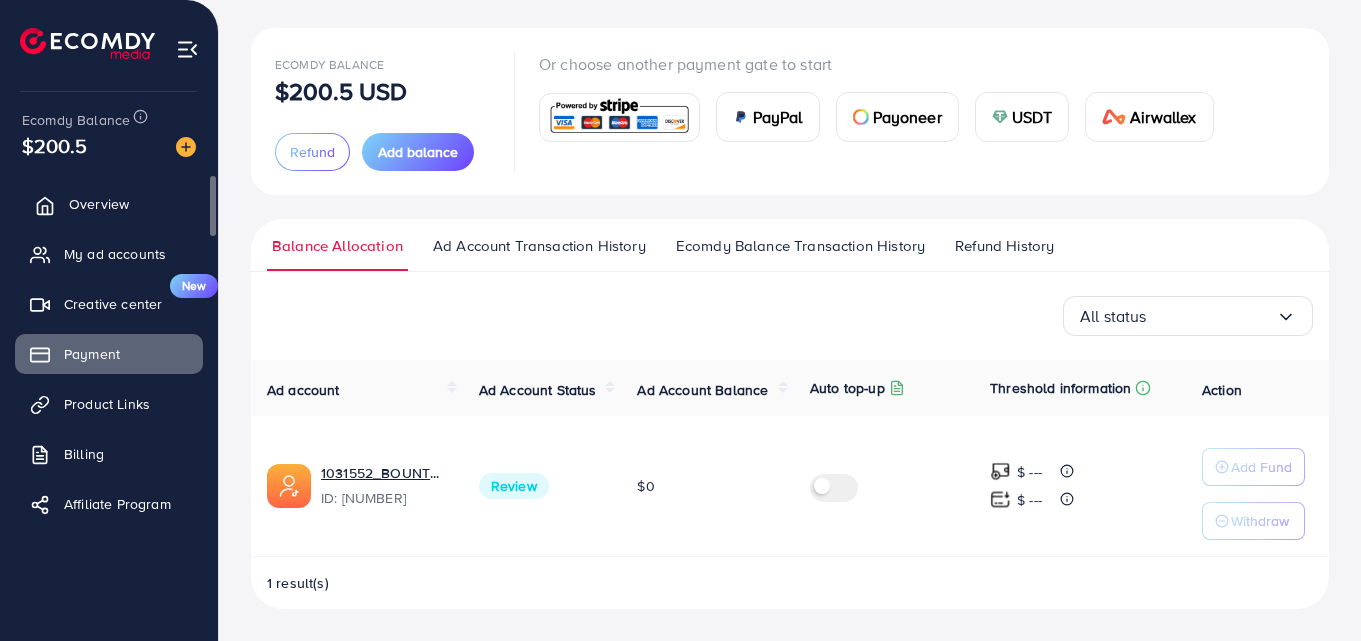 click on "Overview" at bounding box center (99, 204) 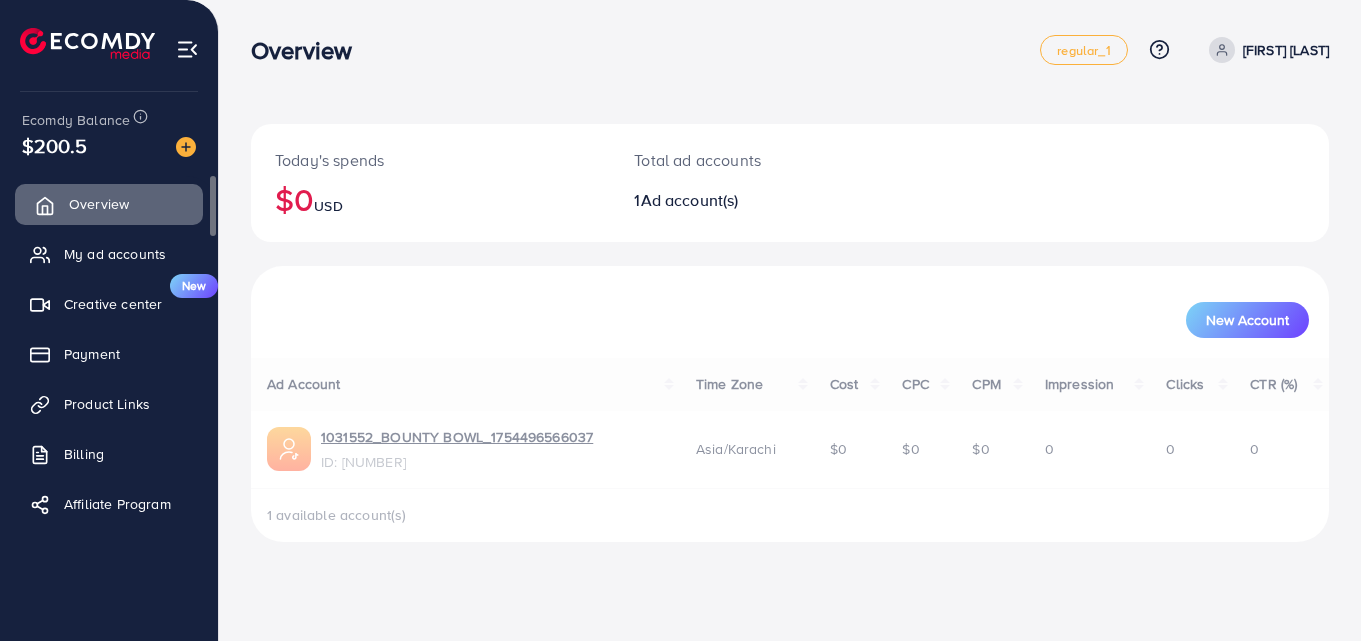 scroll, scrollTop: 0, scrollLeft: 0, axis: both 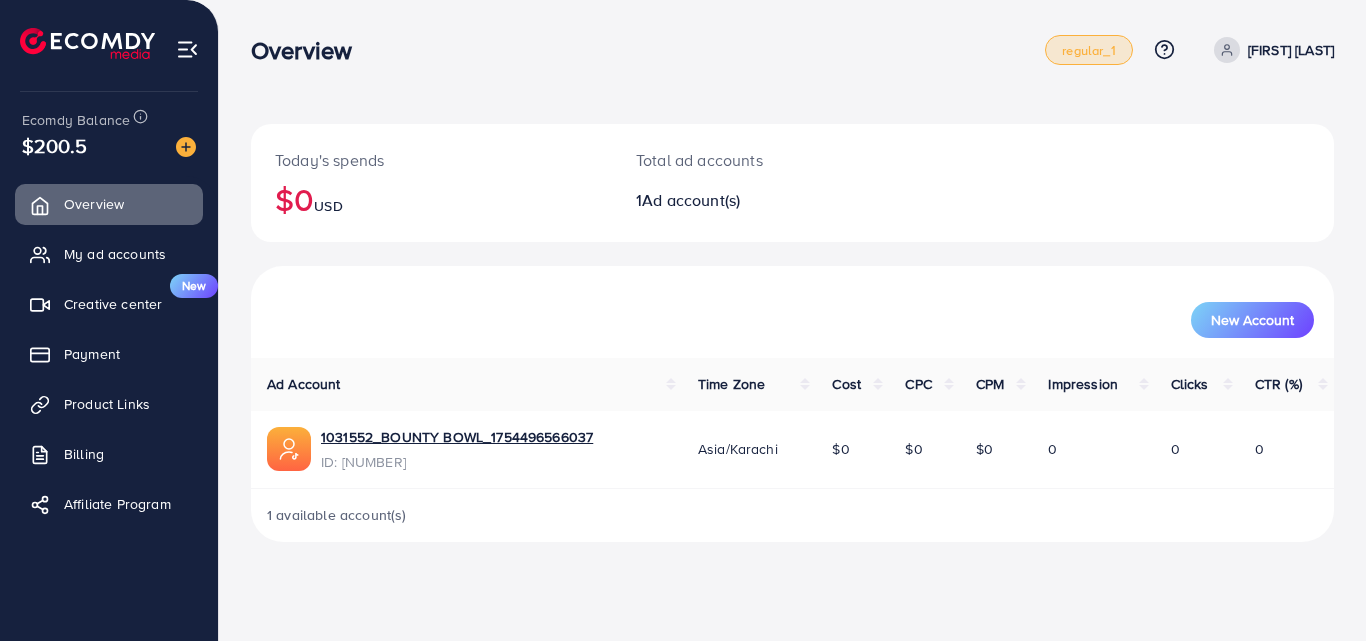 click on "regular_1" at bounding box center [1088, 50] 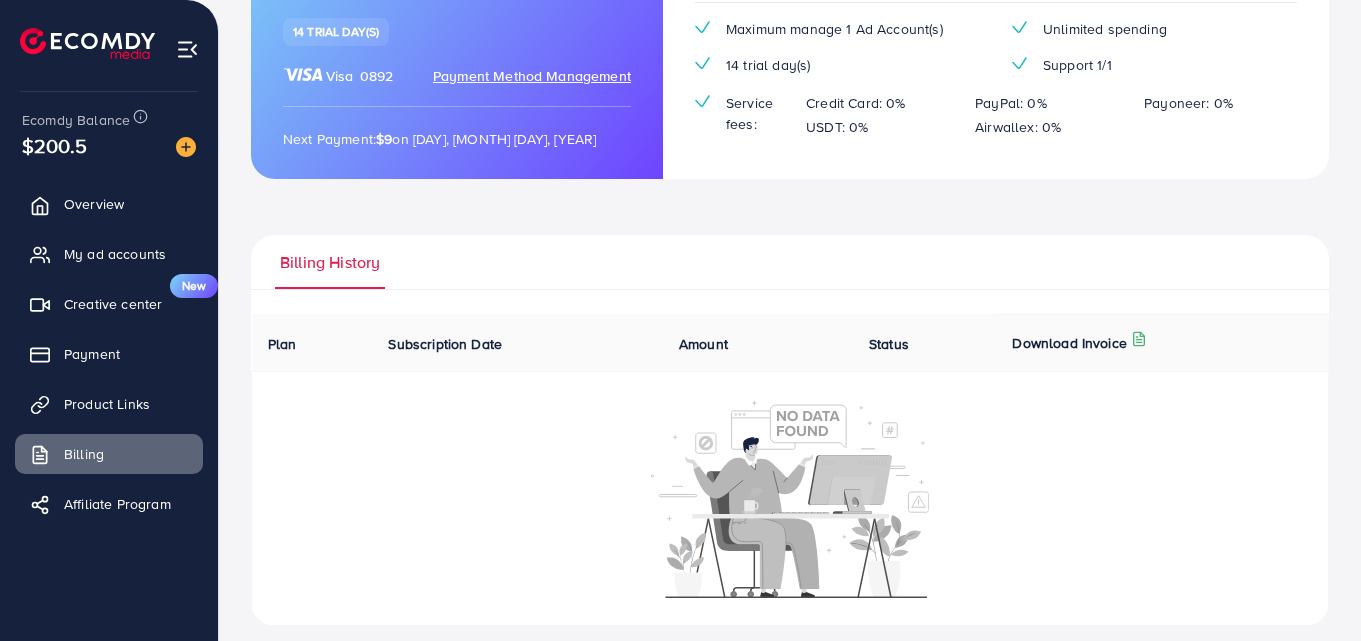 scroll, scrollTop: 0, scrollLeft: 0, axis: both 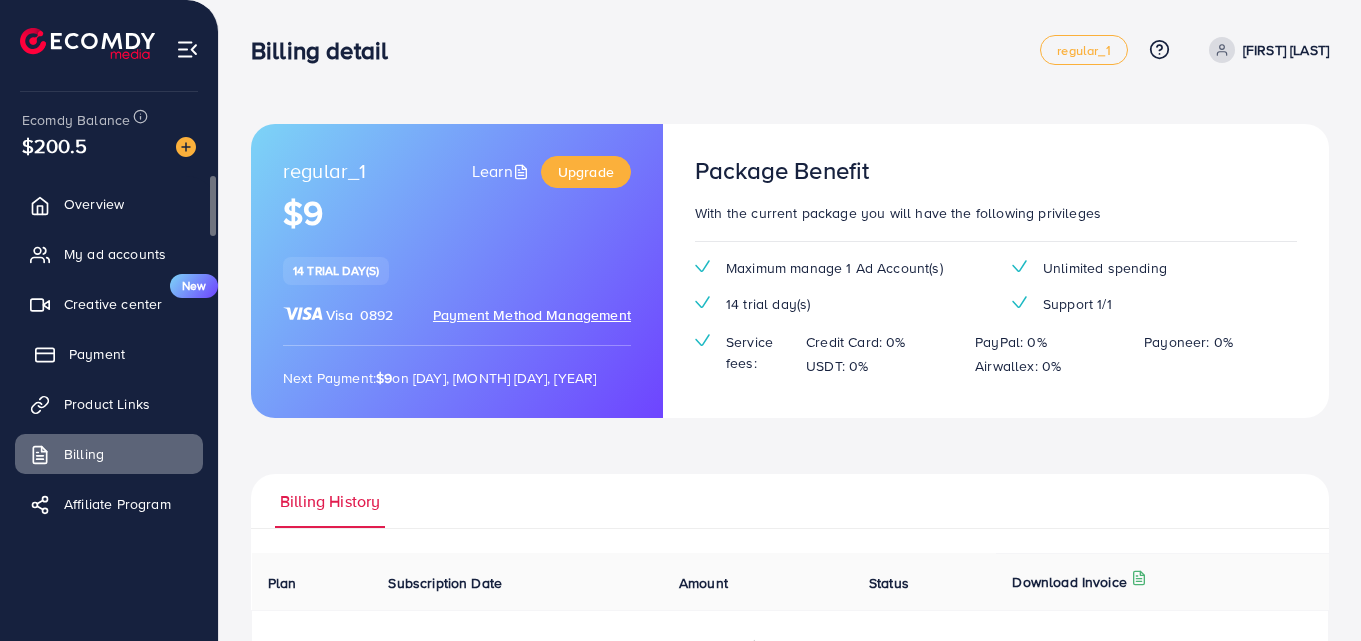 click on "Payment" at bounding box center (97, 354) 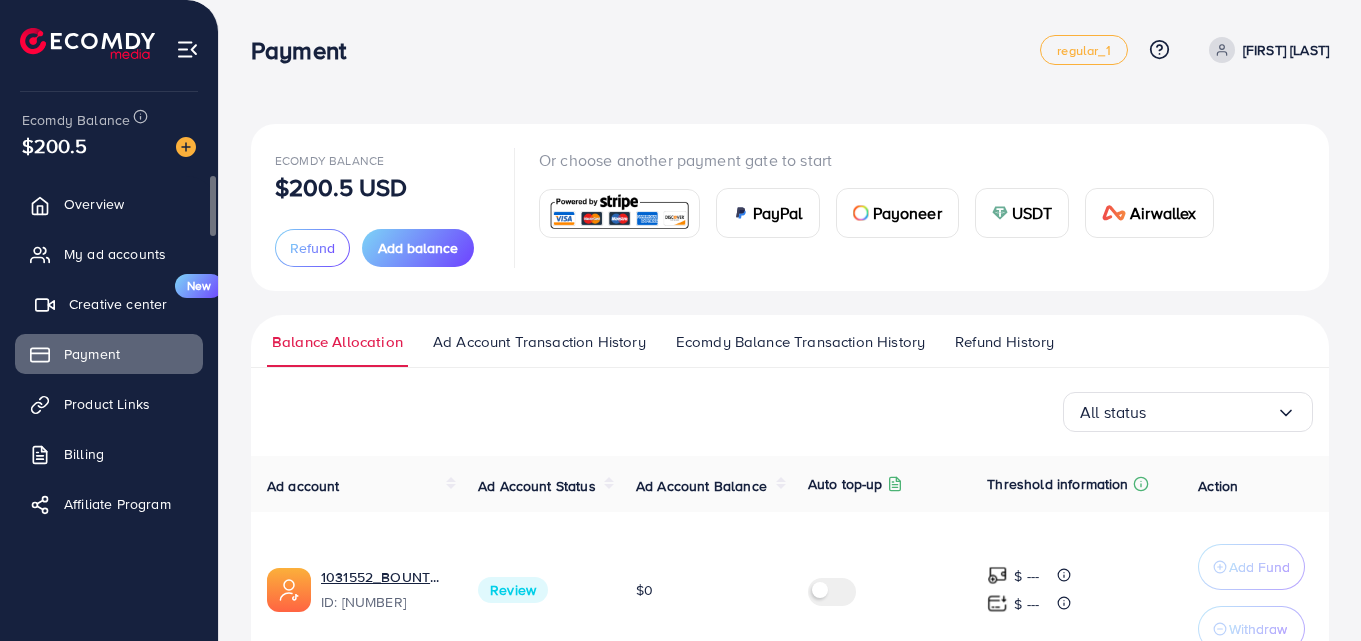 click on "Creative center" at bounding box center (118, 304) 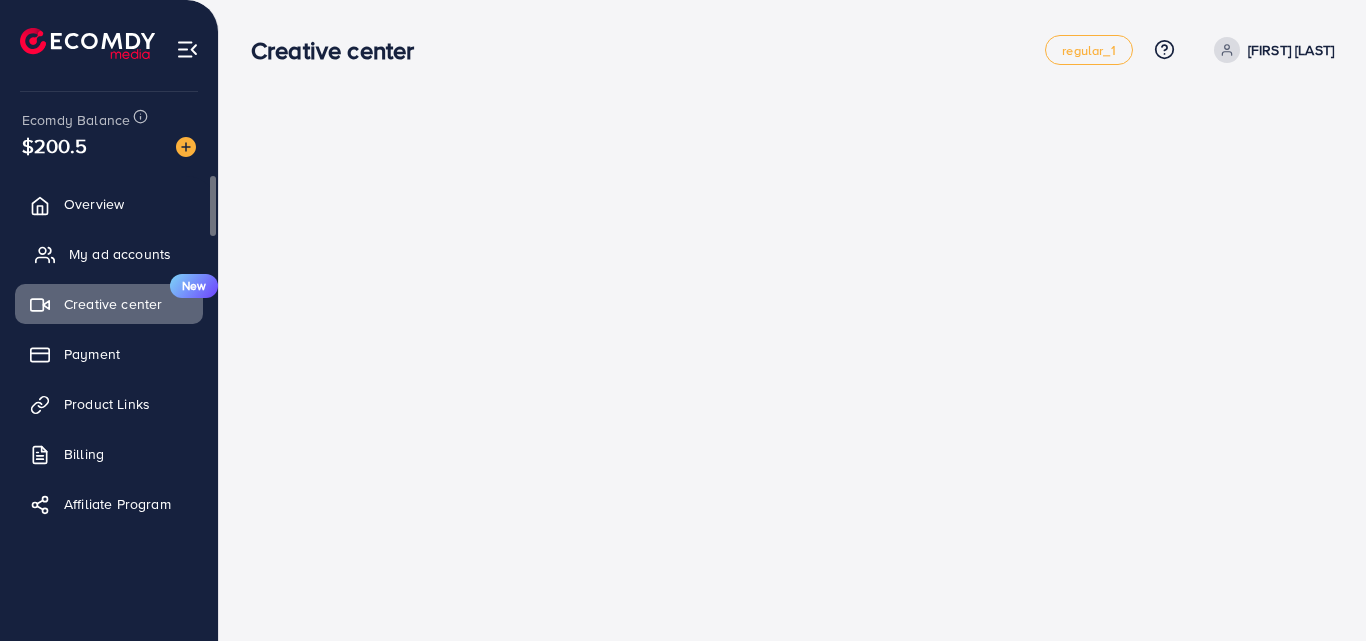 click on "My ad accounts" at bounding box center [120, 254] 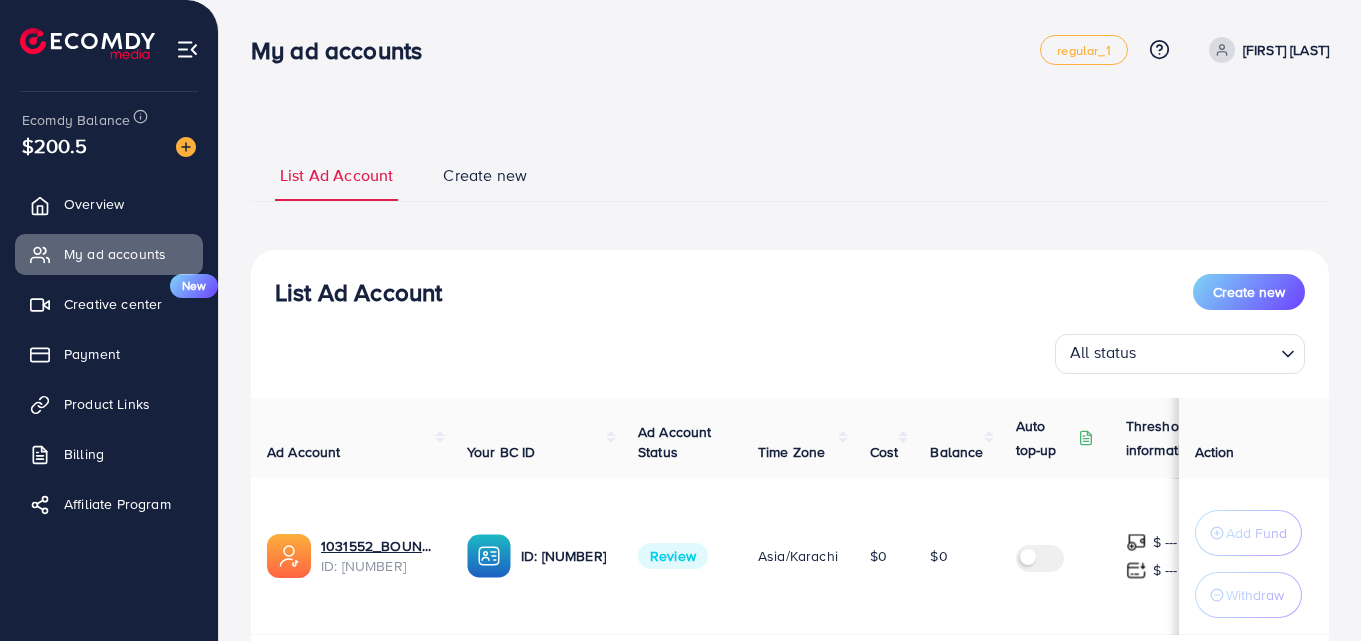 scroll, scrollTop: 143, scrollLeft: 0, axis: vertical 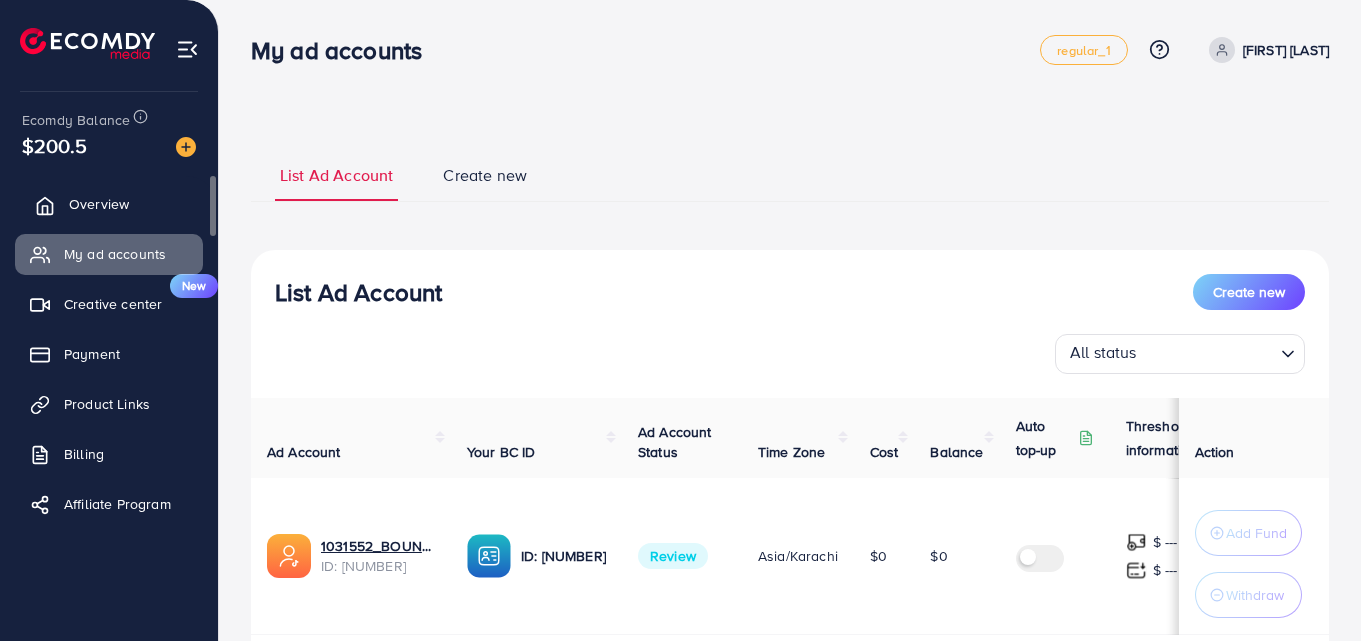 click on "Overview" at bounding box center [99, 204] 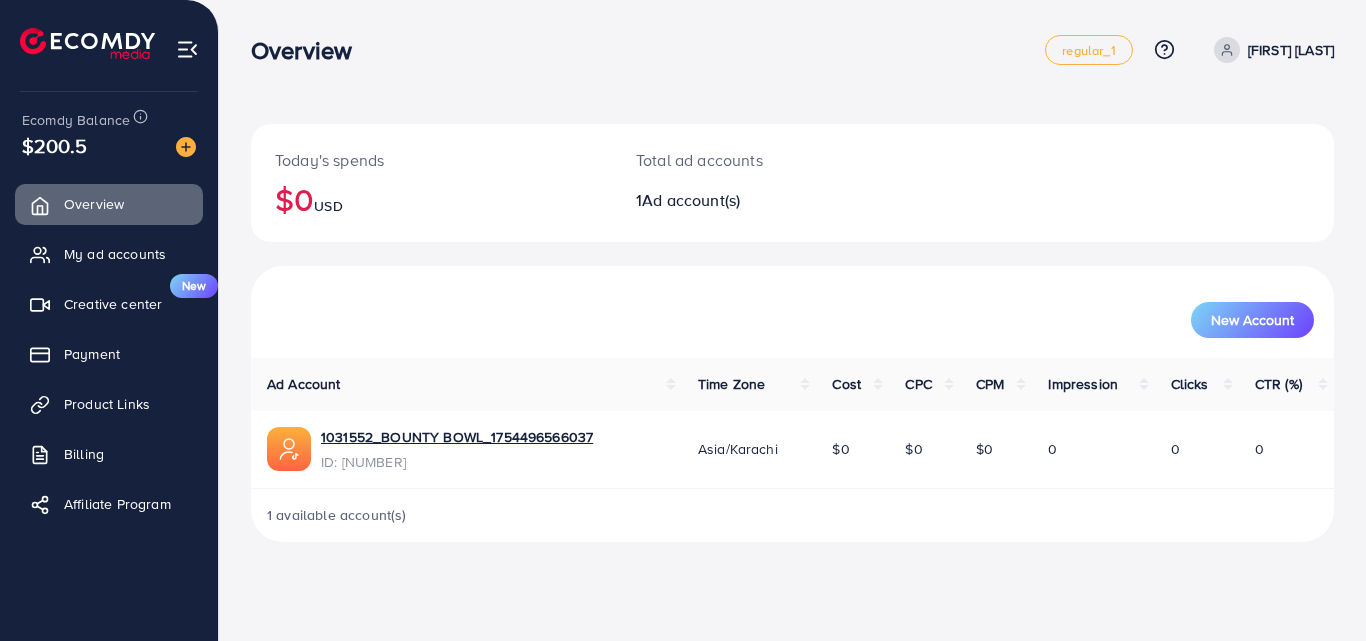 click at bounding box center [187, 49] 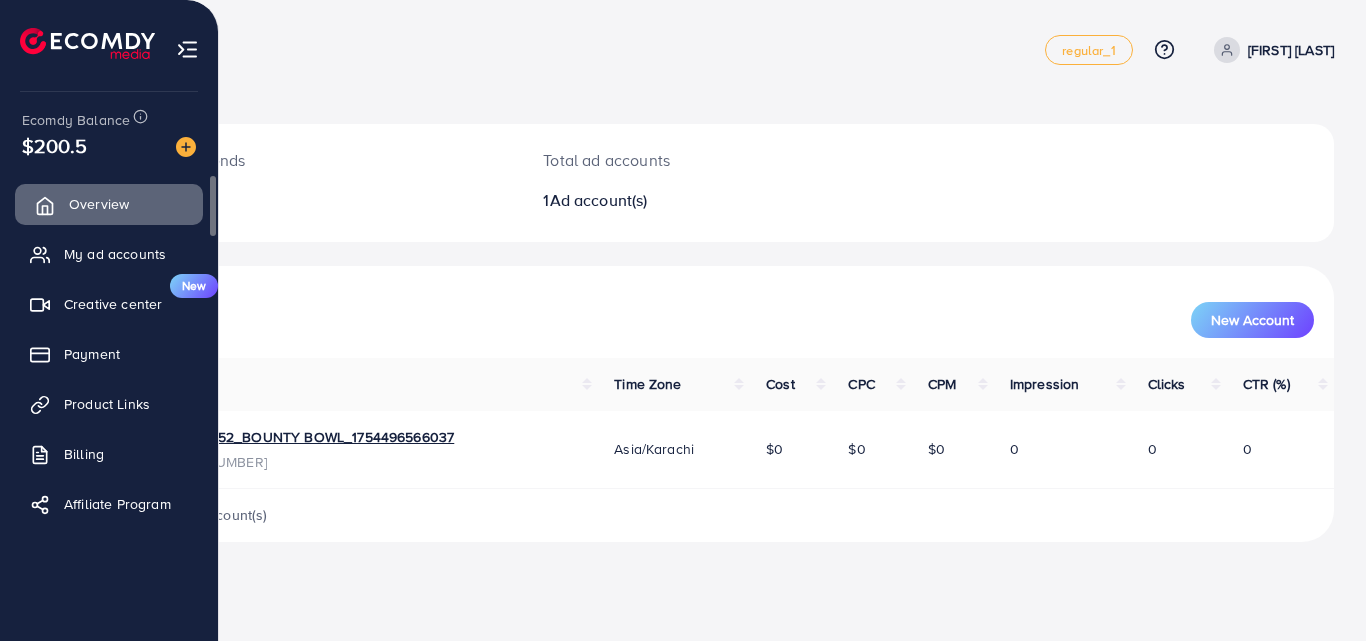 click on "Overview" at bounding box center [99, 204] 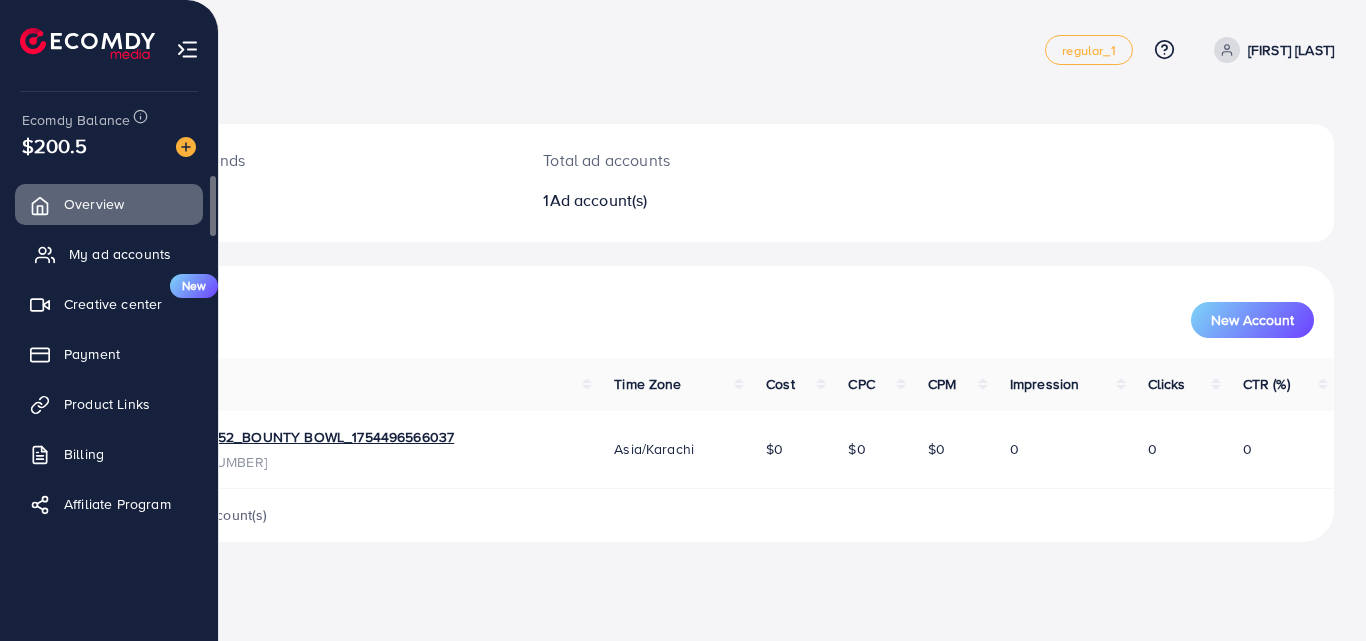 click on "My ad accounts" at bounding box center (120, 254) 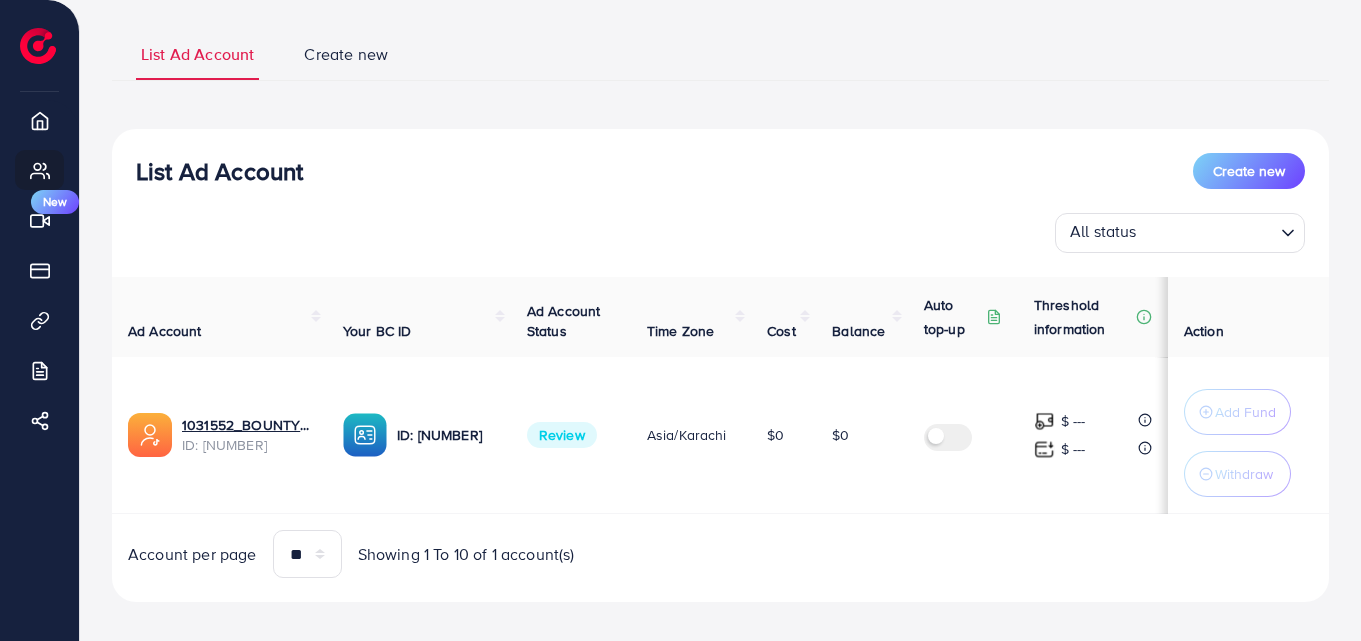 scroll, scrollTop: 138, scrollLeft: 0, axis: vertical 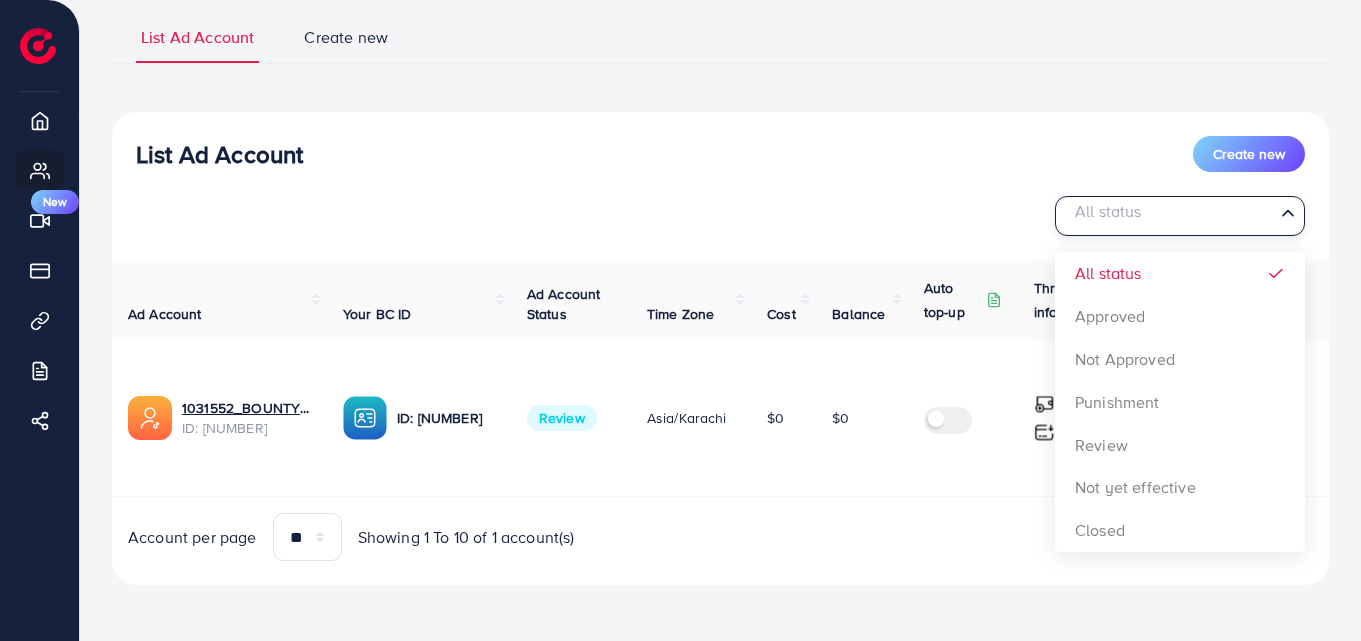 click 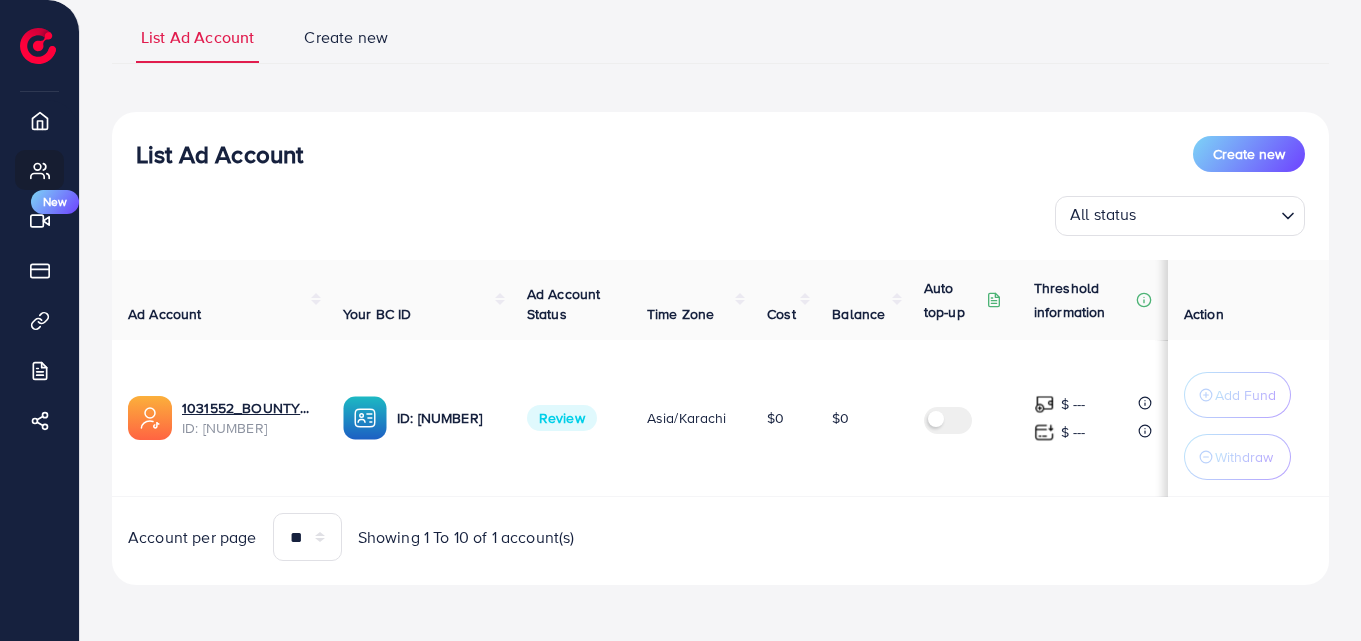 click on "List Ad Account   Create new
All status
Loading...
All status
Approved
Not Approved
Punishment
Review
Not yet effective
Closed
Ad Account Your BC ID Ad Account Status Time Zone Cost Balance Auto top-up Threshold information Action            1031552_BOUNTY BOWL_1754496566037  ID: 7535504645003919368 ID: 7535504873475932176  Review   Asia/Karachi   $0   $0   $ ---   $ ---   Add Fund   Withdraw           Account per page  ** ** ** ***  Showing 1 To 10 of 1 account(s)" at bounding box center [720, 348] 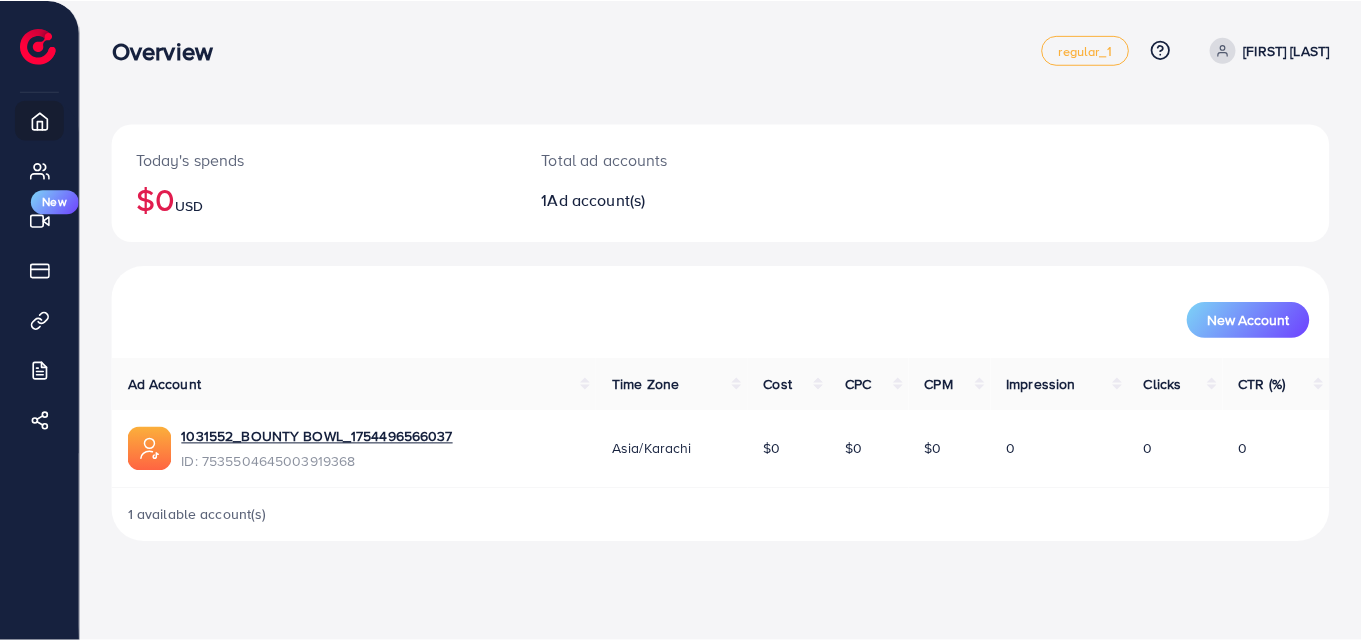 scroll, scrollTop: 0, scrollLeft: 0, axis: both 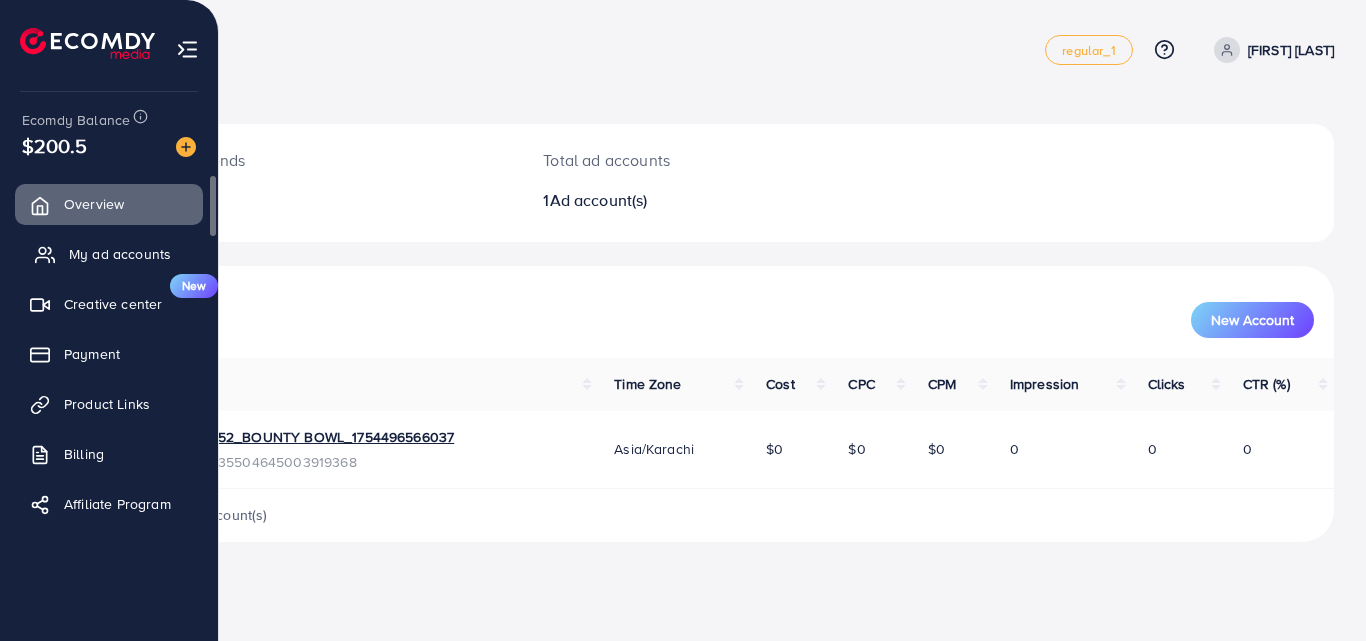 click on "My ad accounts" at bounding box center (120, 254) 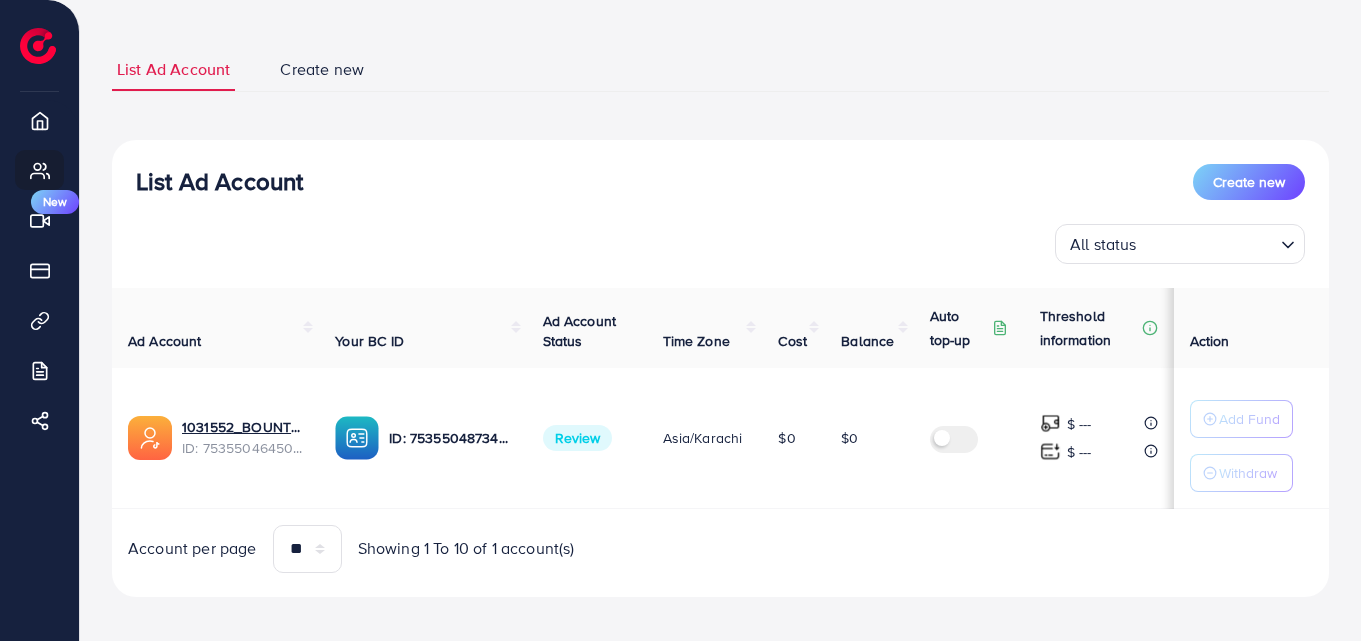 scroll, scrollTop: 97, scrollLeft: 0, axis: vertical 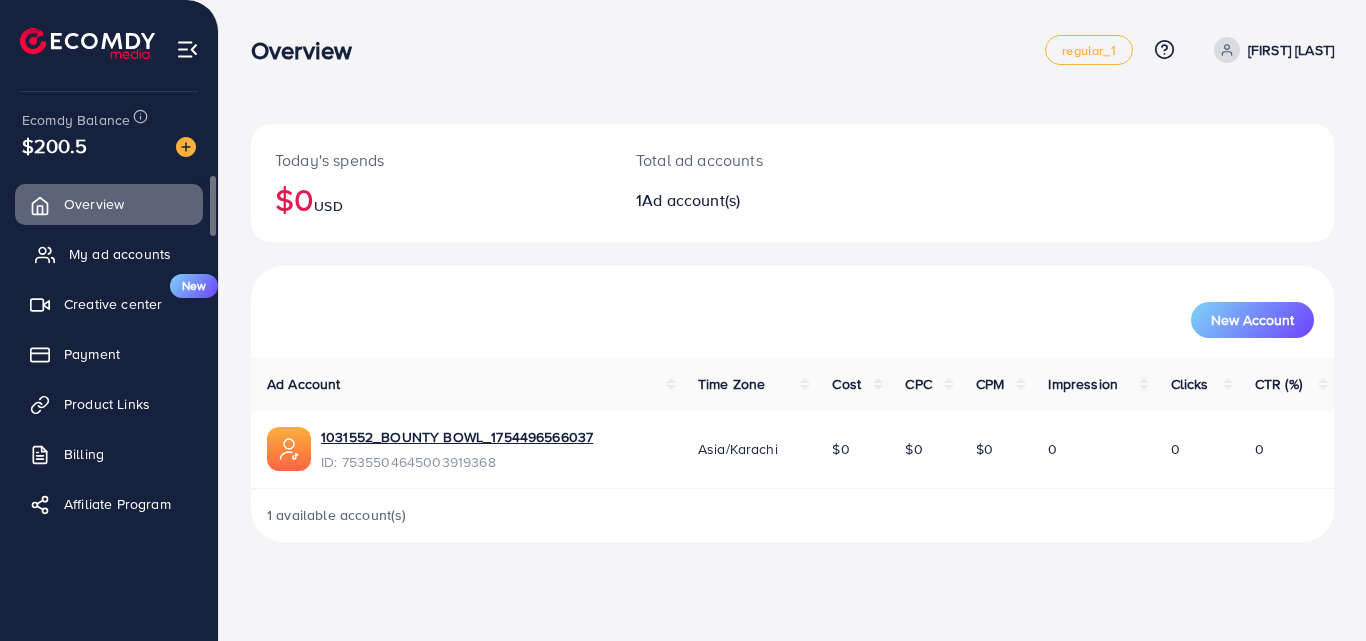click on "My ad accounts" at bounding box center [109, 254] 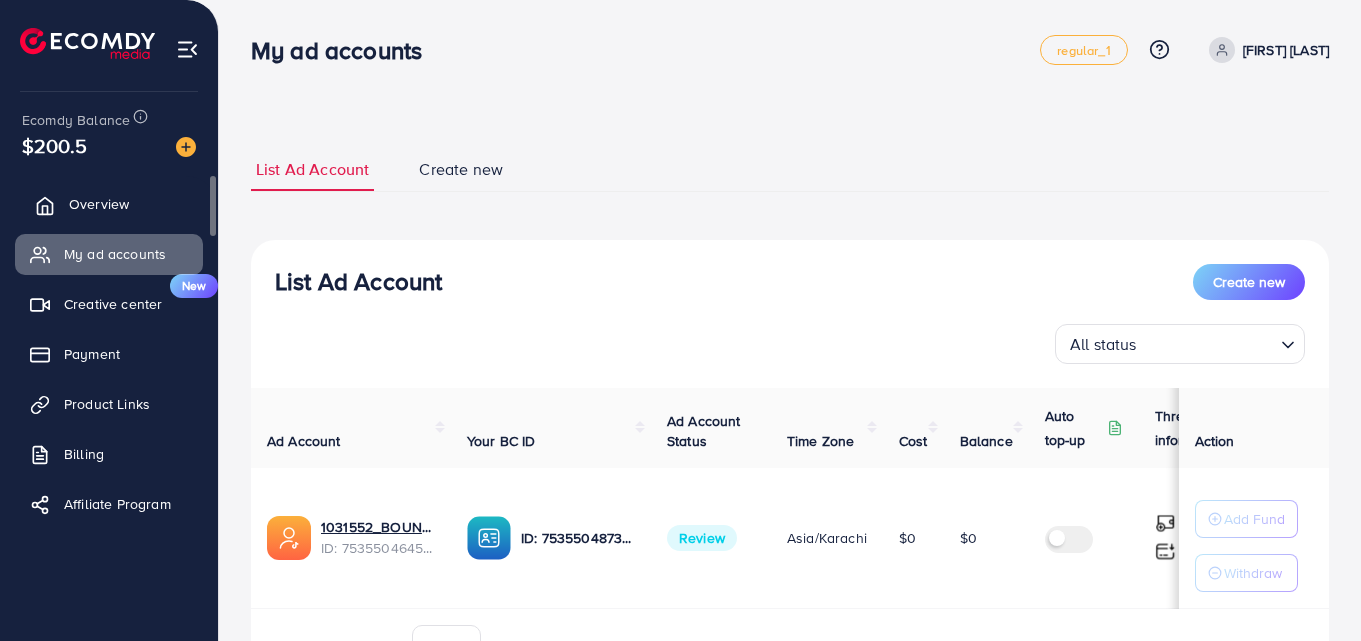 click on "Overview" at bounding box center (109, 204) 